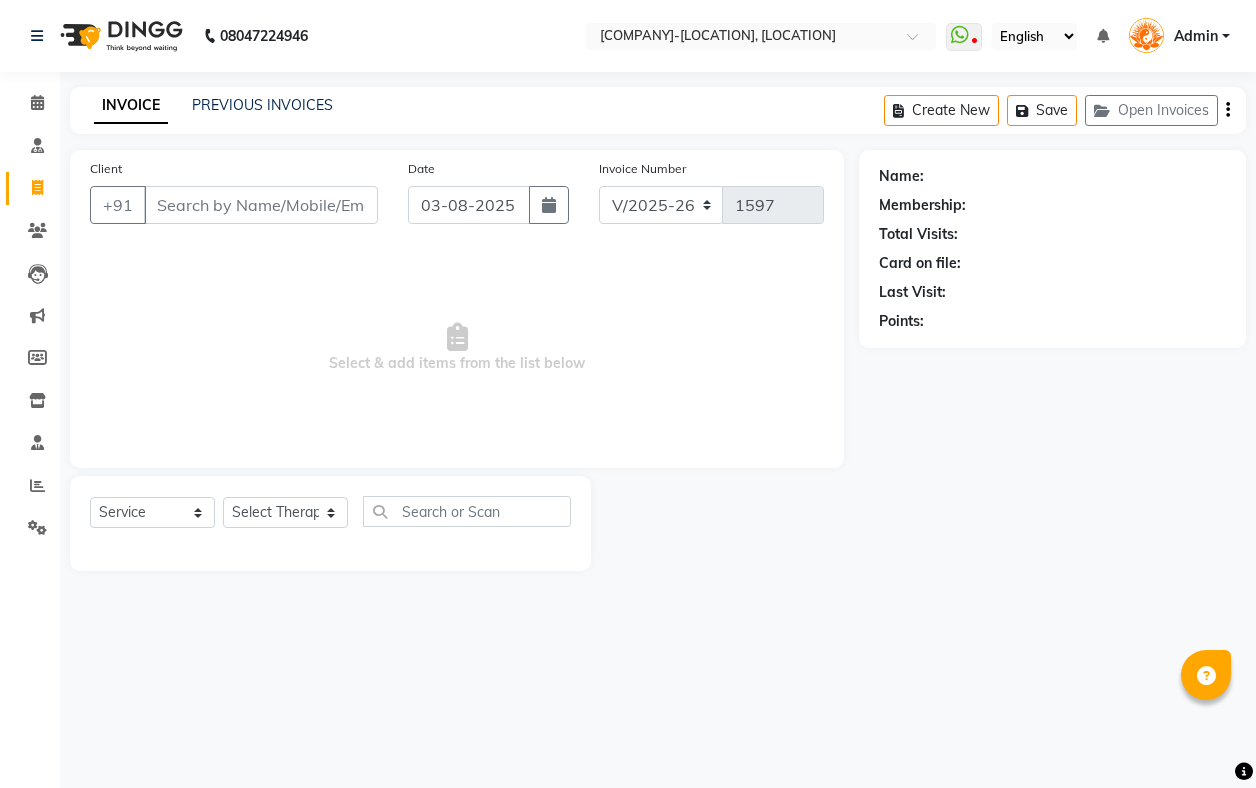 select on "5851" 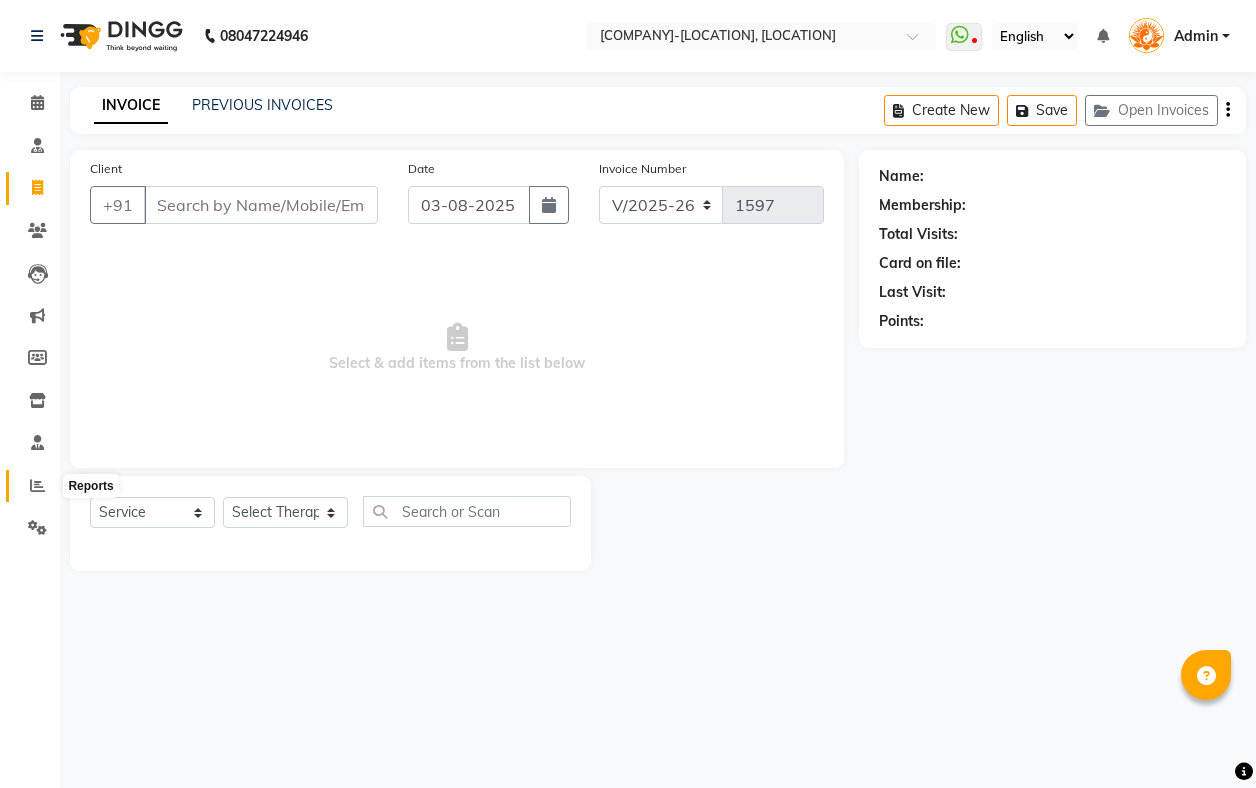 click 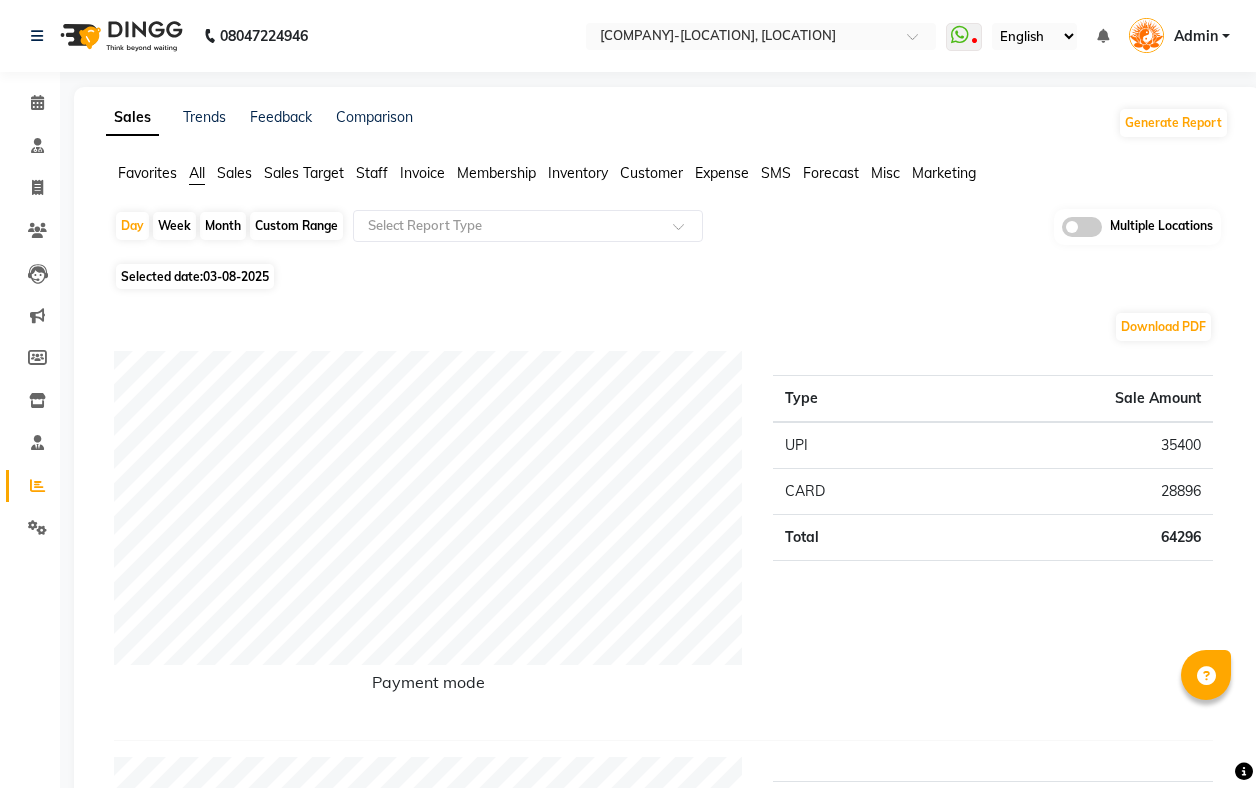 click on "Month" 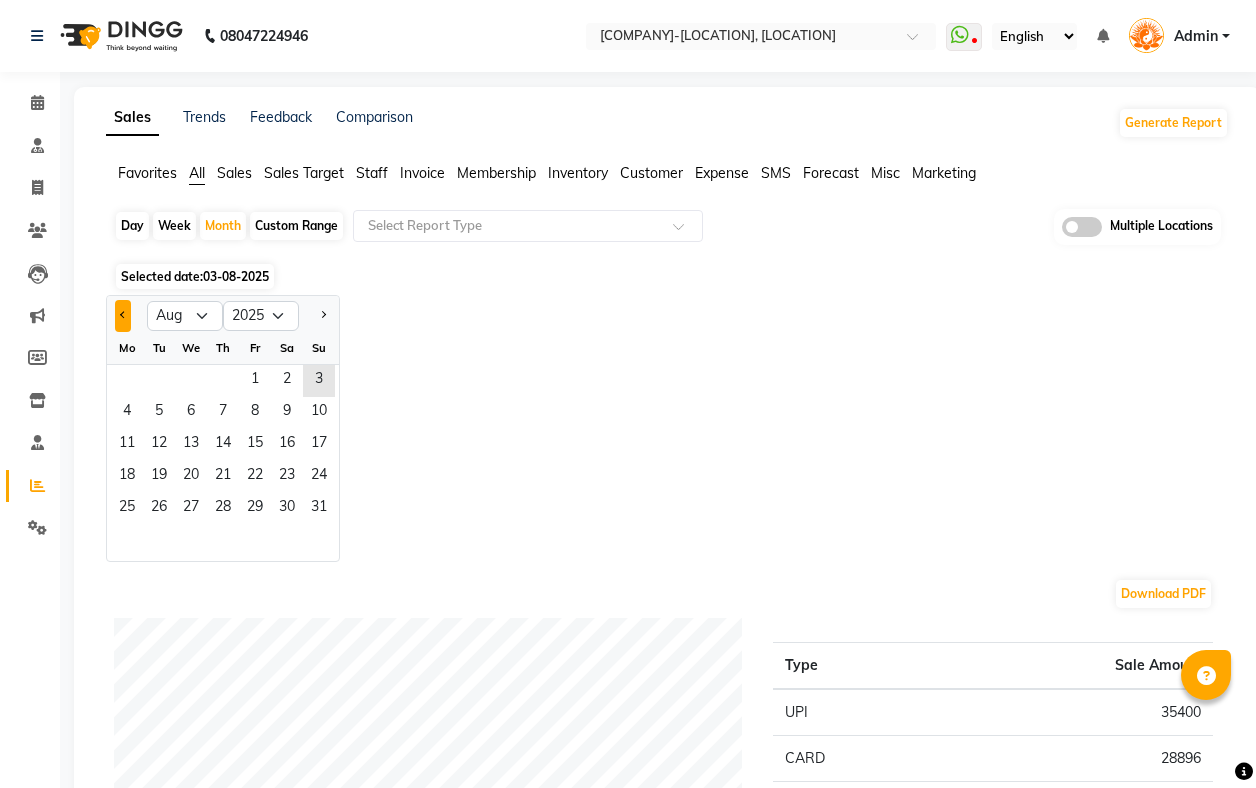 click 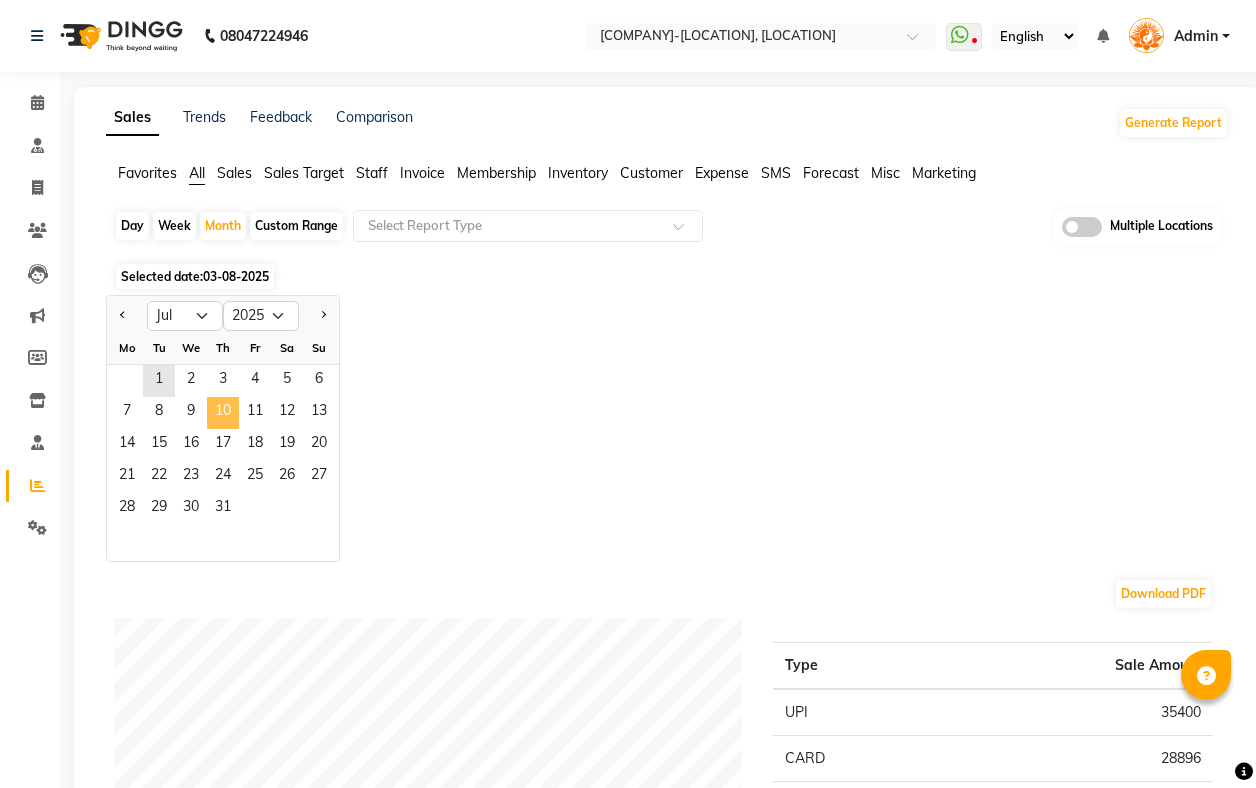 click on "10" 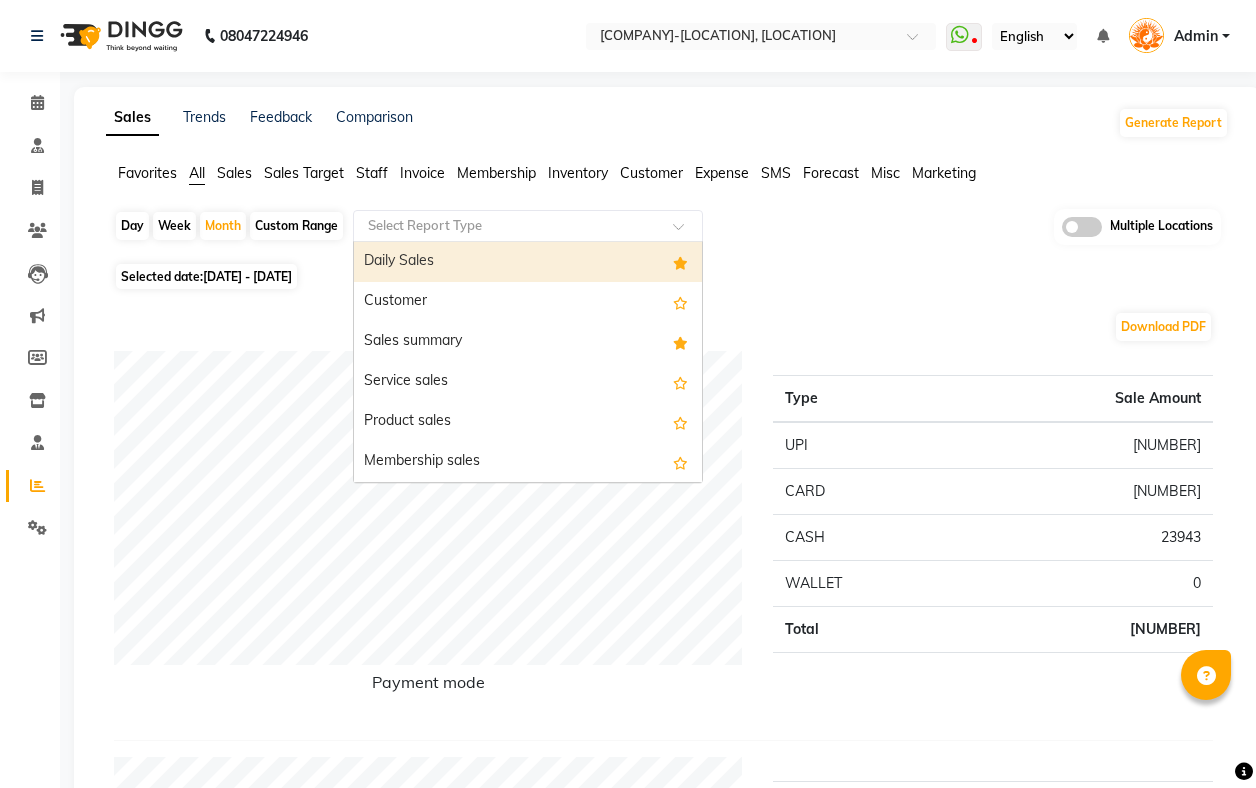 click 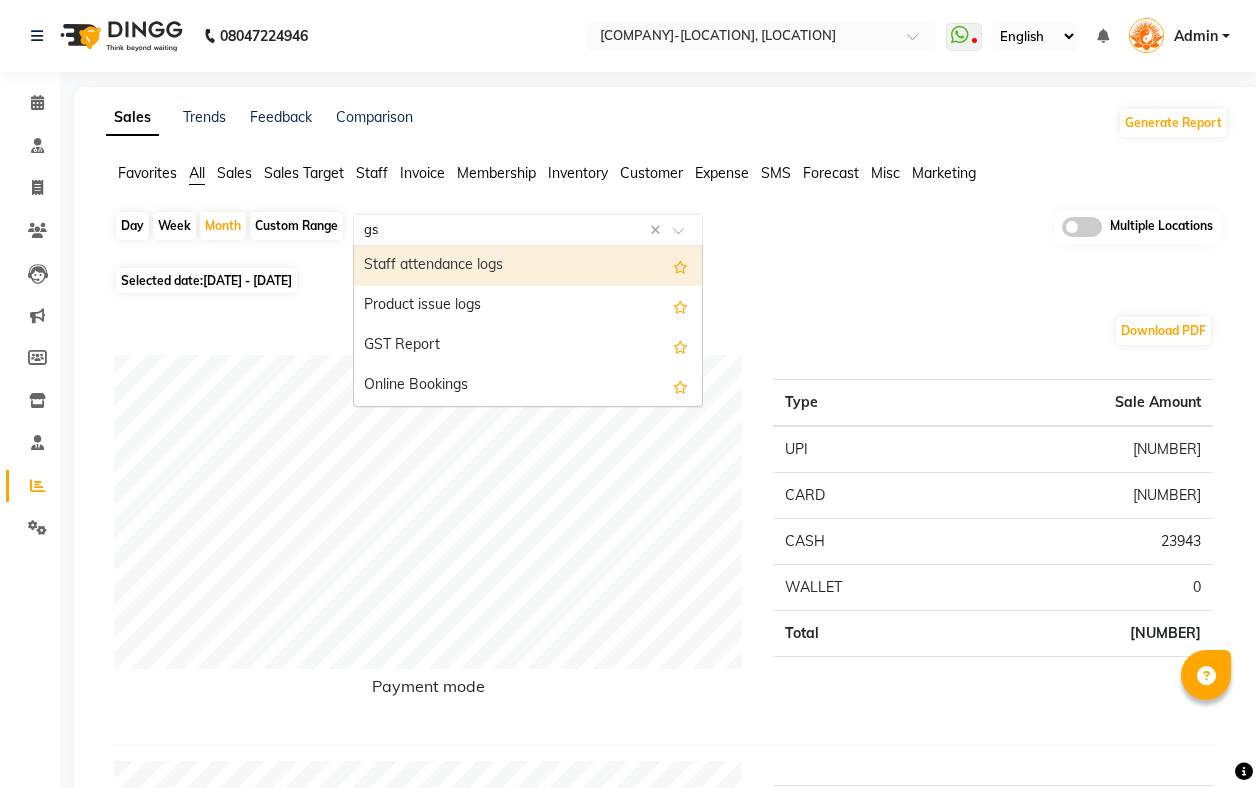 type on "gst" 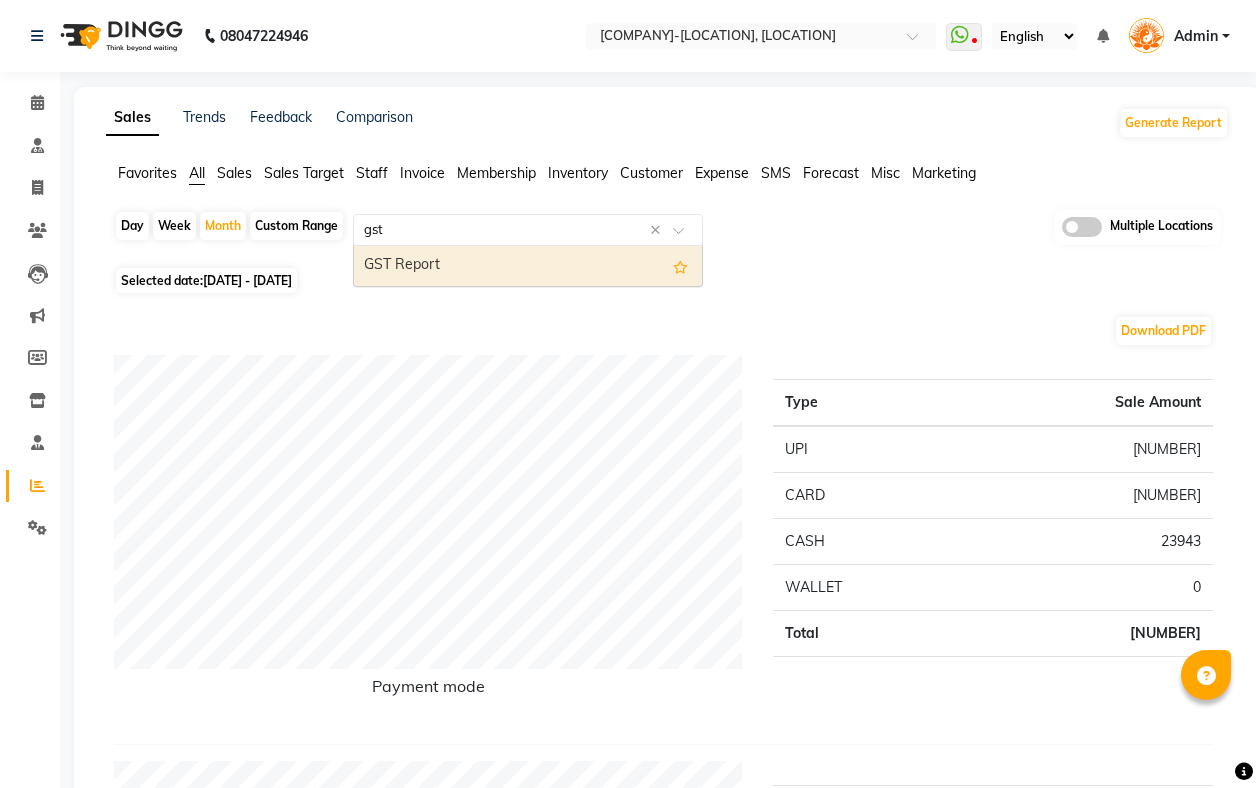 click on "GST Report" at bounding box center [528, 266] 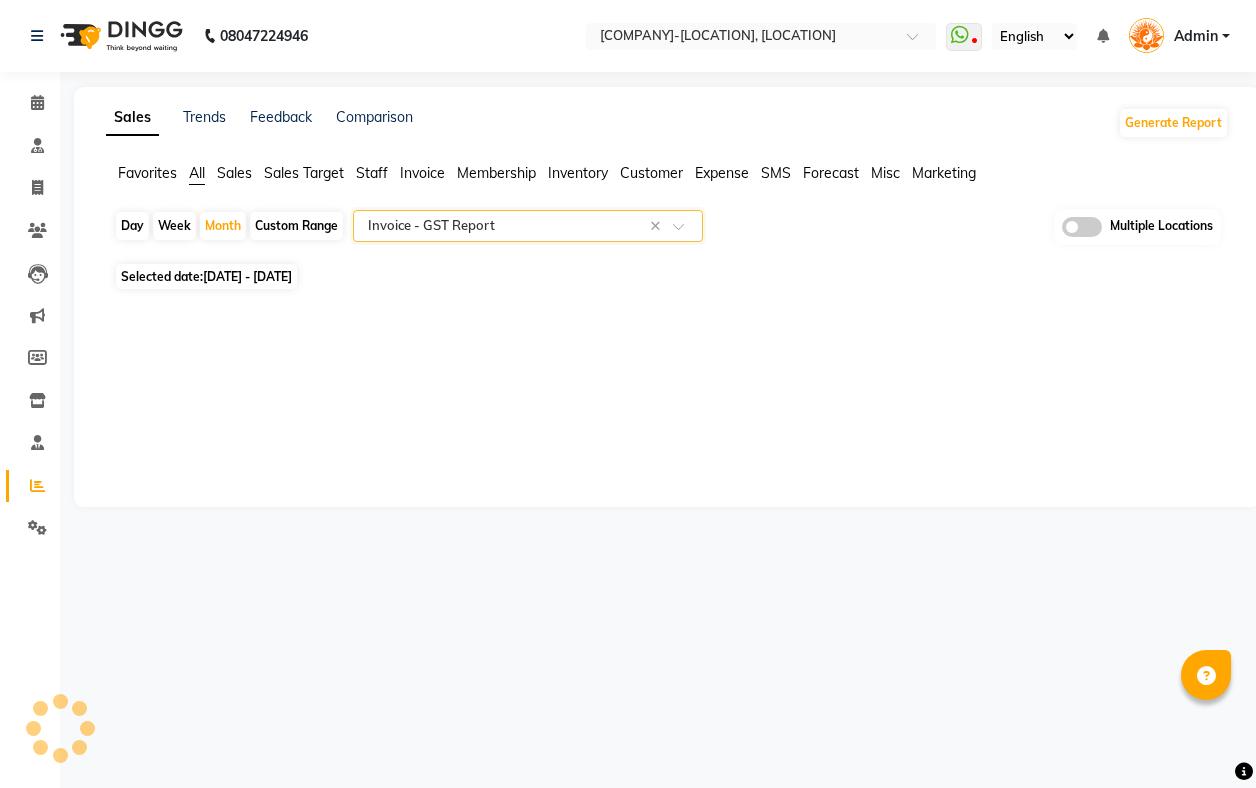 select on "full_report" 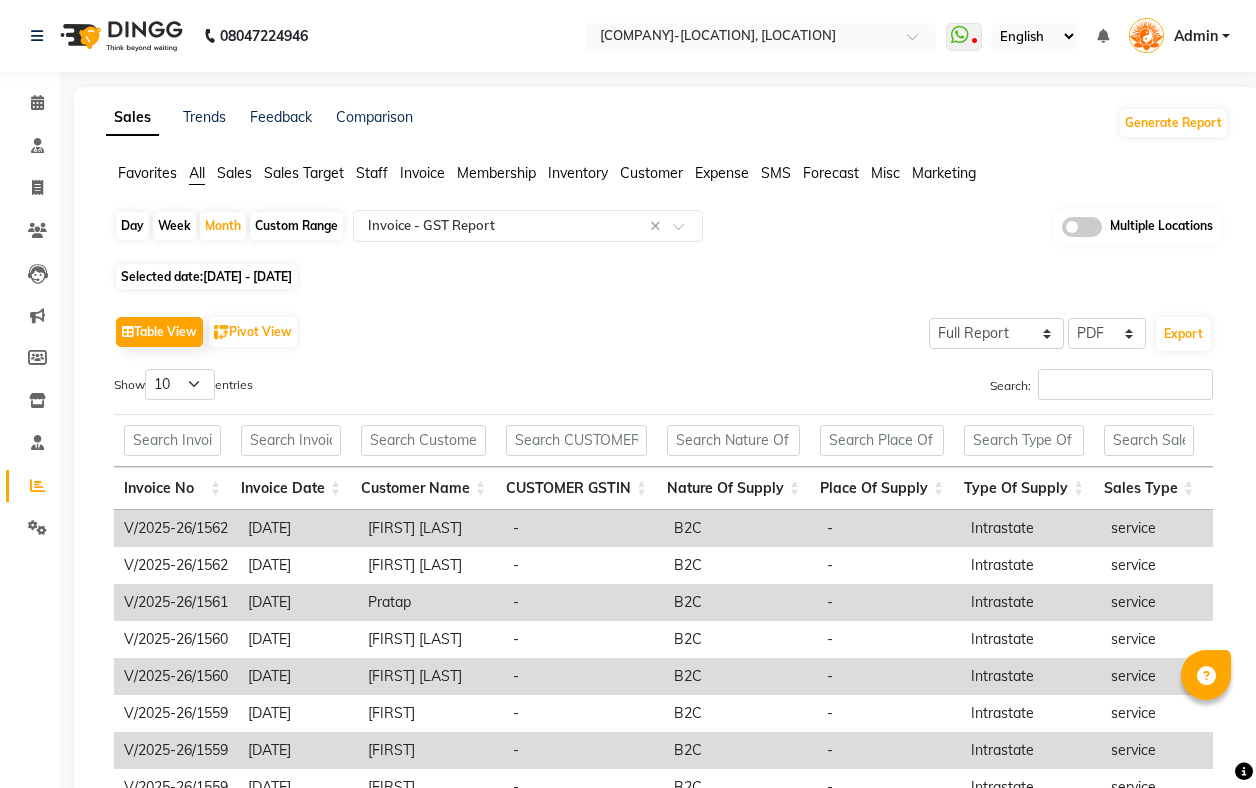 click on "CUSTOMER GSTIN" at bounding box center [576, 488] 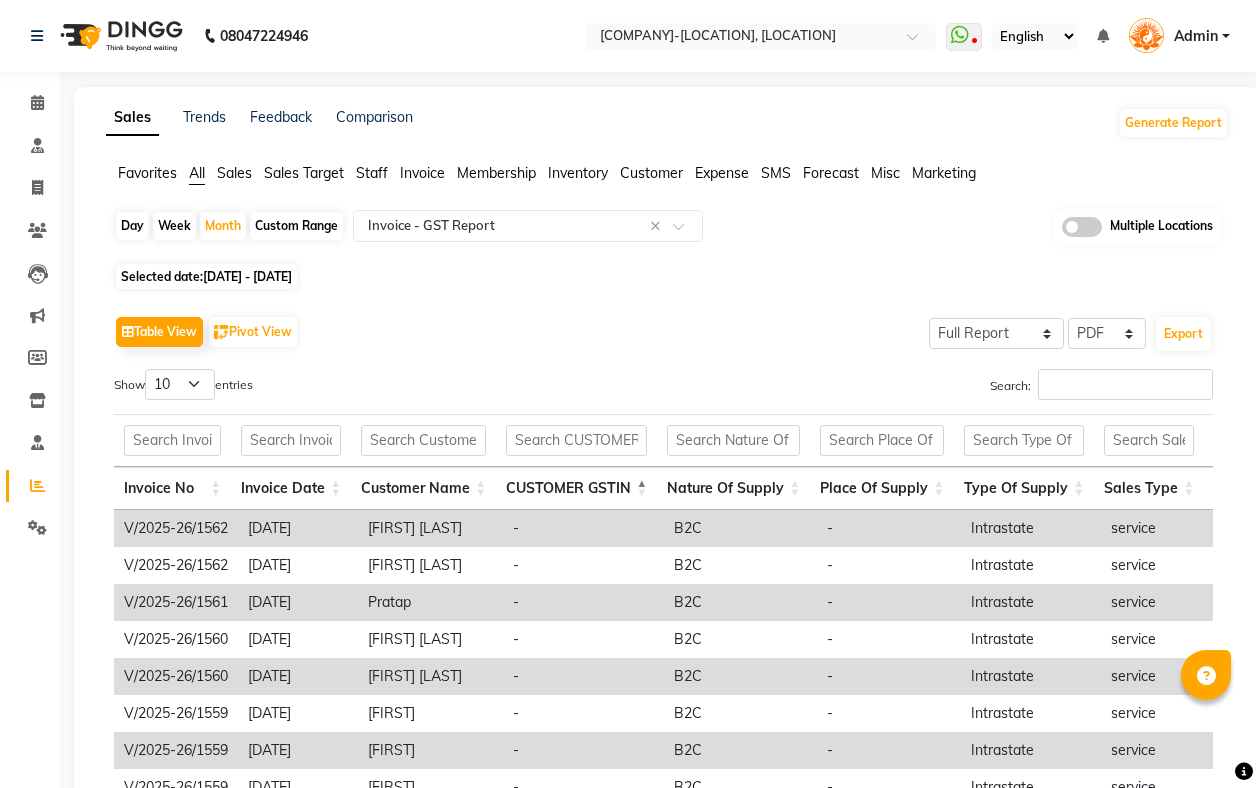 click on "CUSTOMER GSTIN" at bounding box center (576, 488) 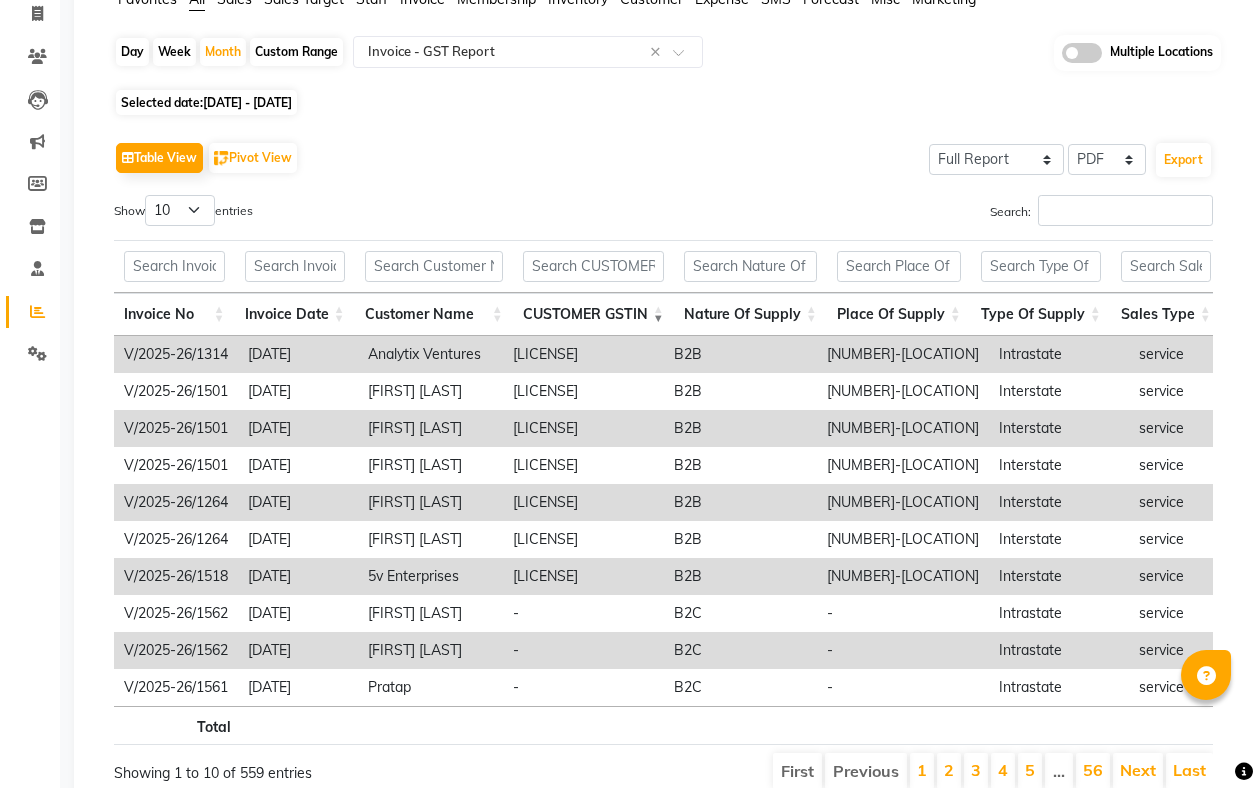 scroll, scrollTop: 194, scrollLeft: 0, axis: vertical 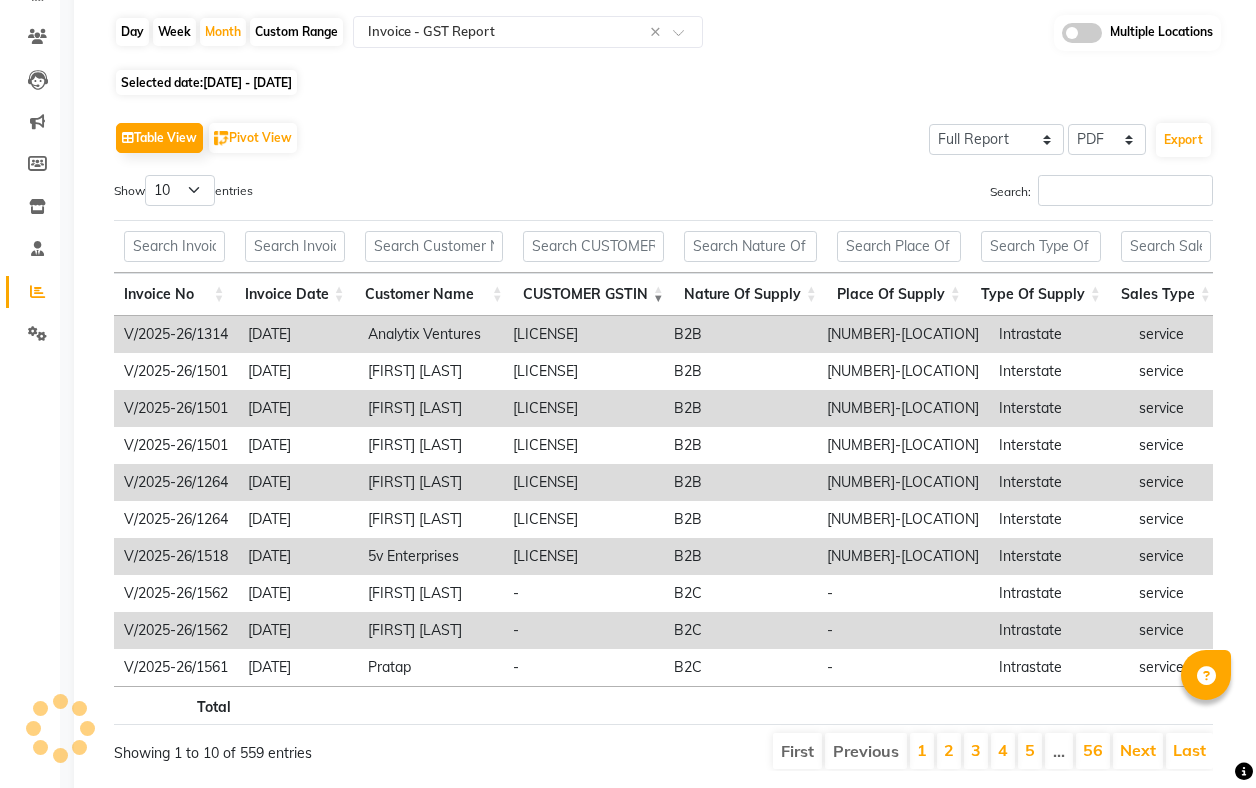 click on "Nature Of Supply" at bounding box center [750, 294] 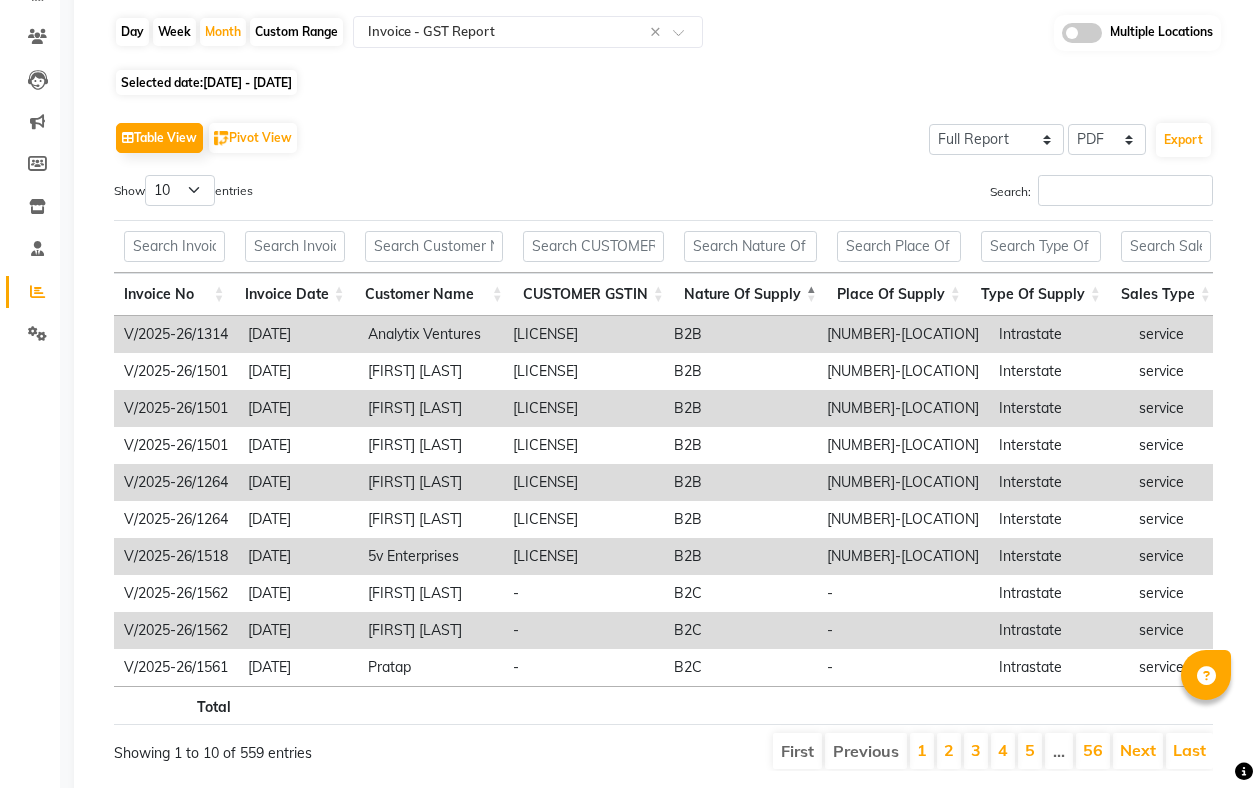 click on "Nature Of Supply" at bounding box center (750, 294) 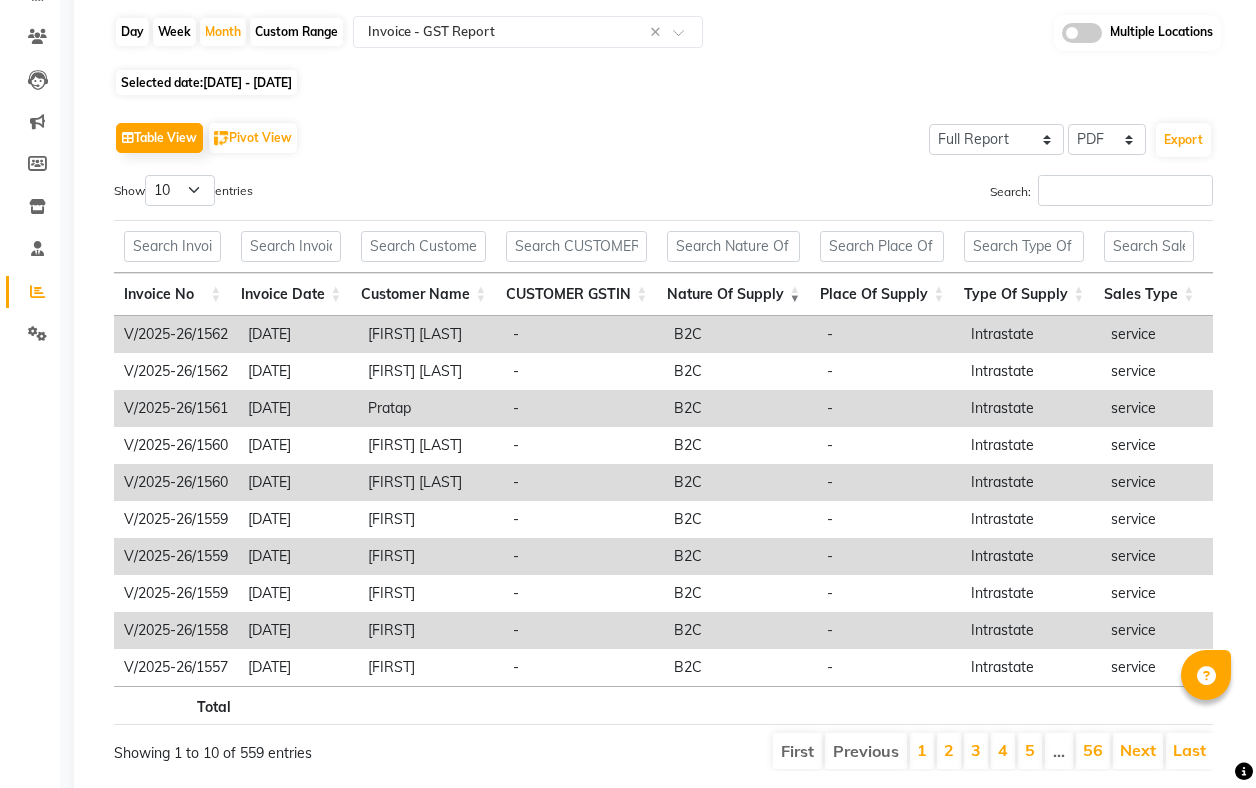 click on "Nature Of Supply" at bounding box center (733, 294) 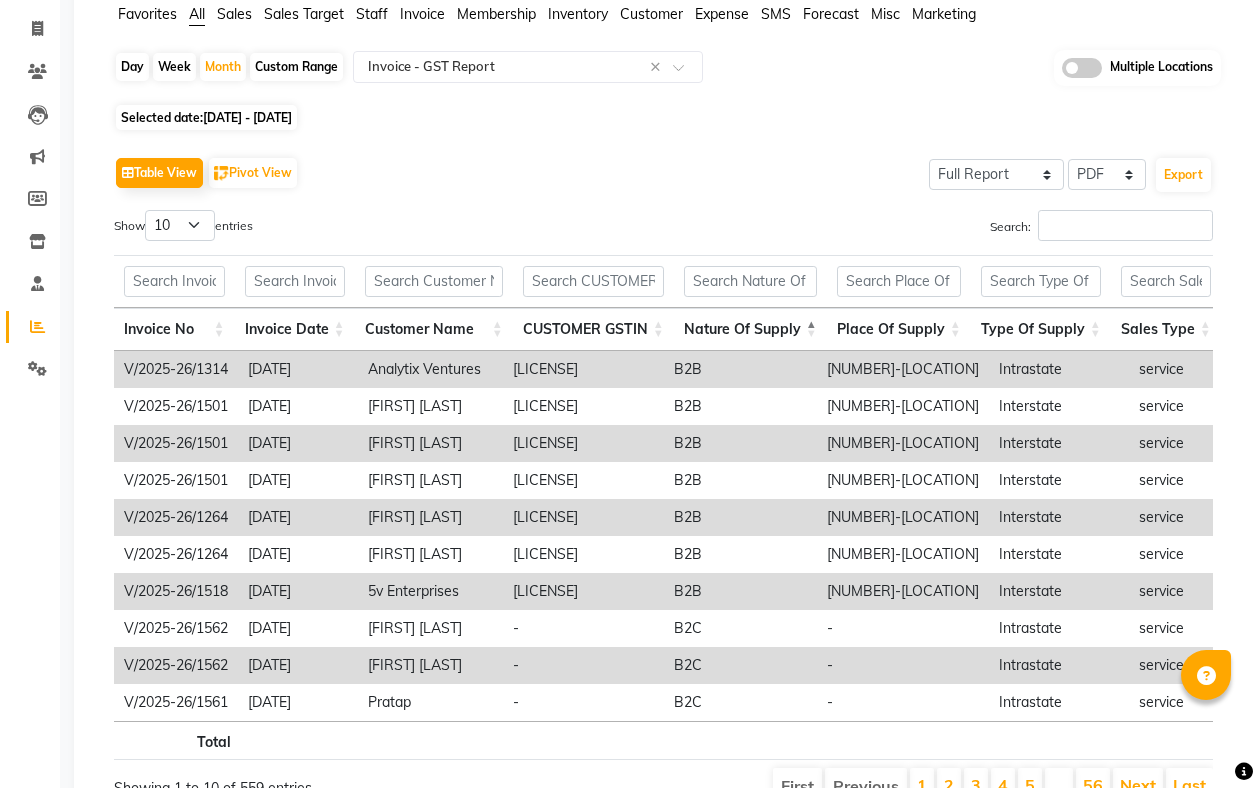 scroll, scrollTop: 165, scrollLeft: 0, axis: vertical 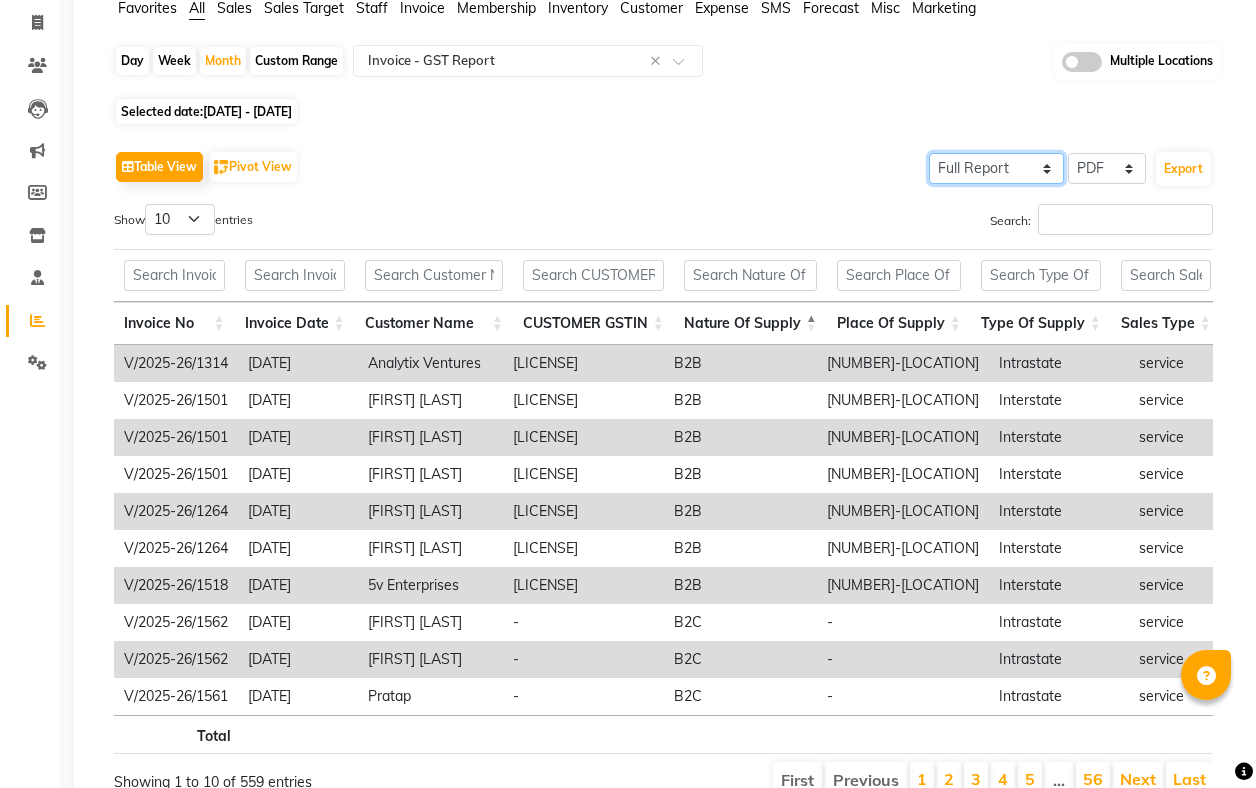 click on "Select Full Report Filtered Report" 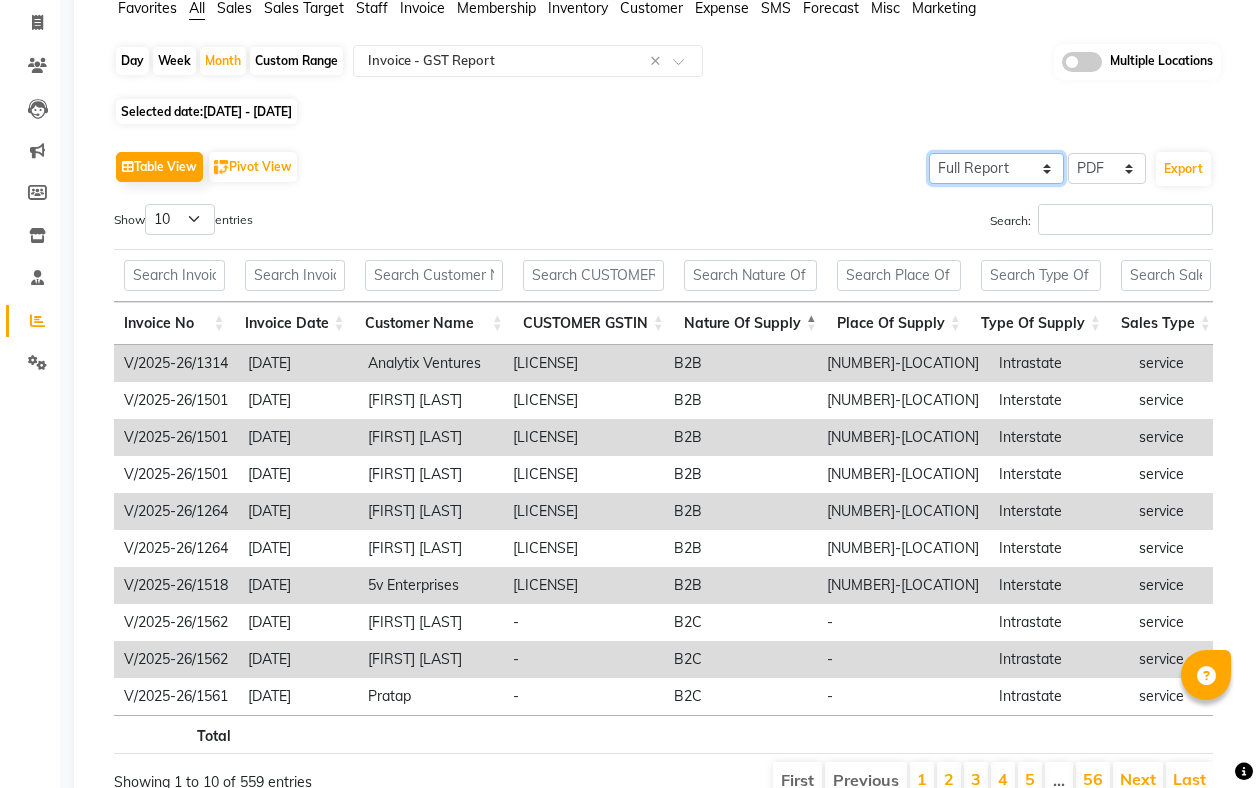 select on "filtered_report" 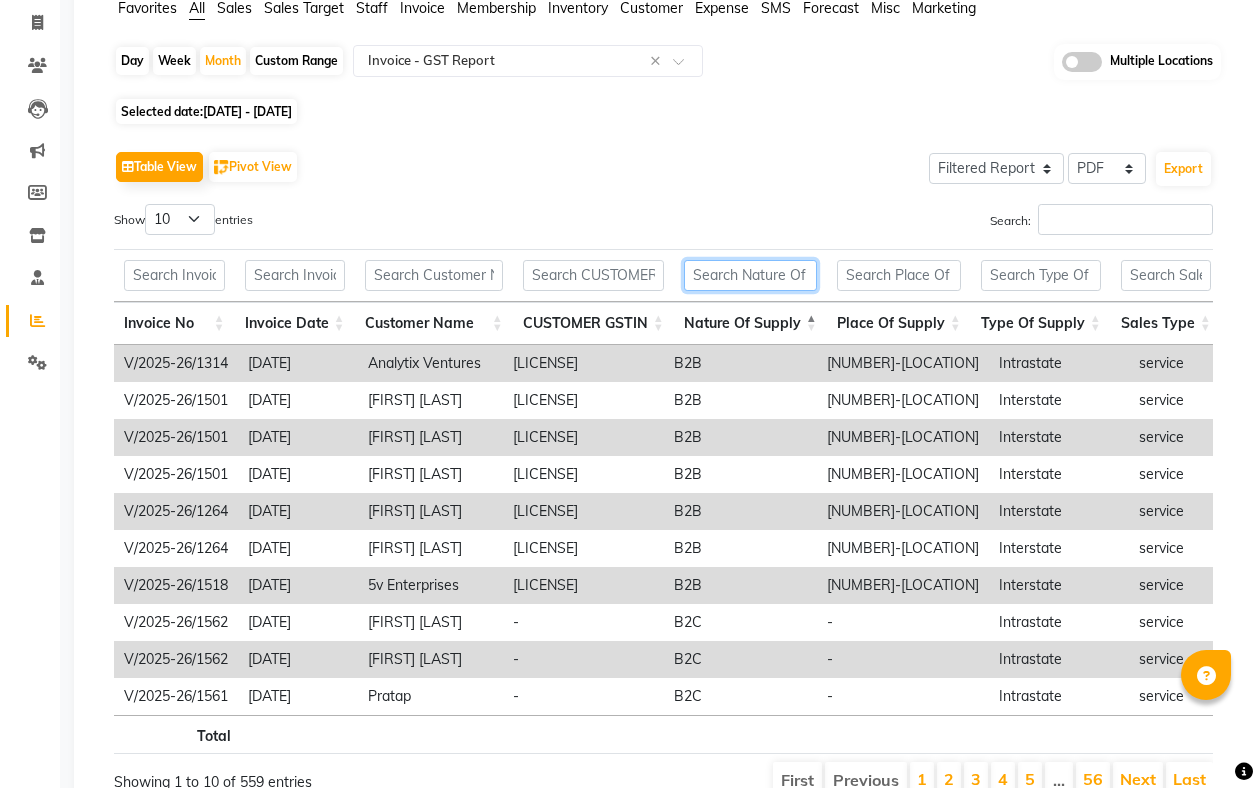 click at bounding box center [750, 275] 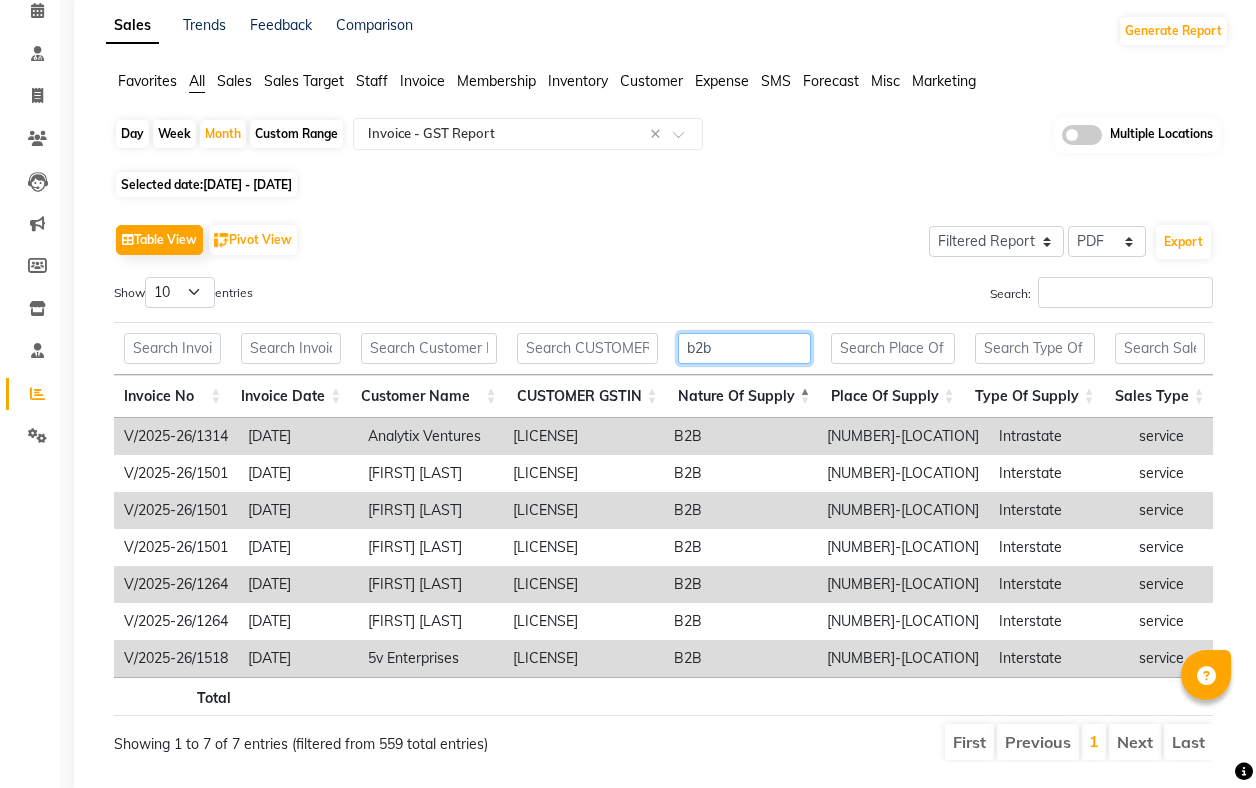 scroll, scrollTop: 75, scrollLeft: 0, axis: vertical 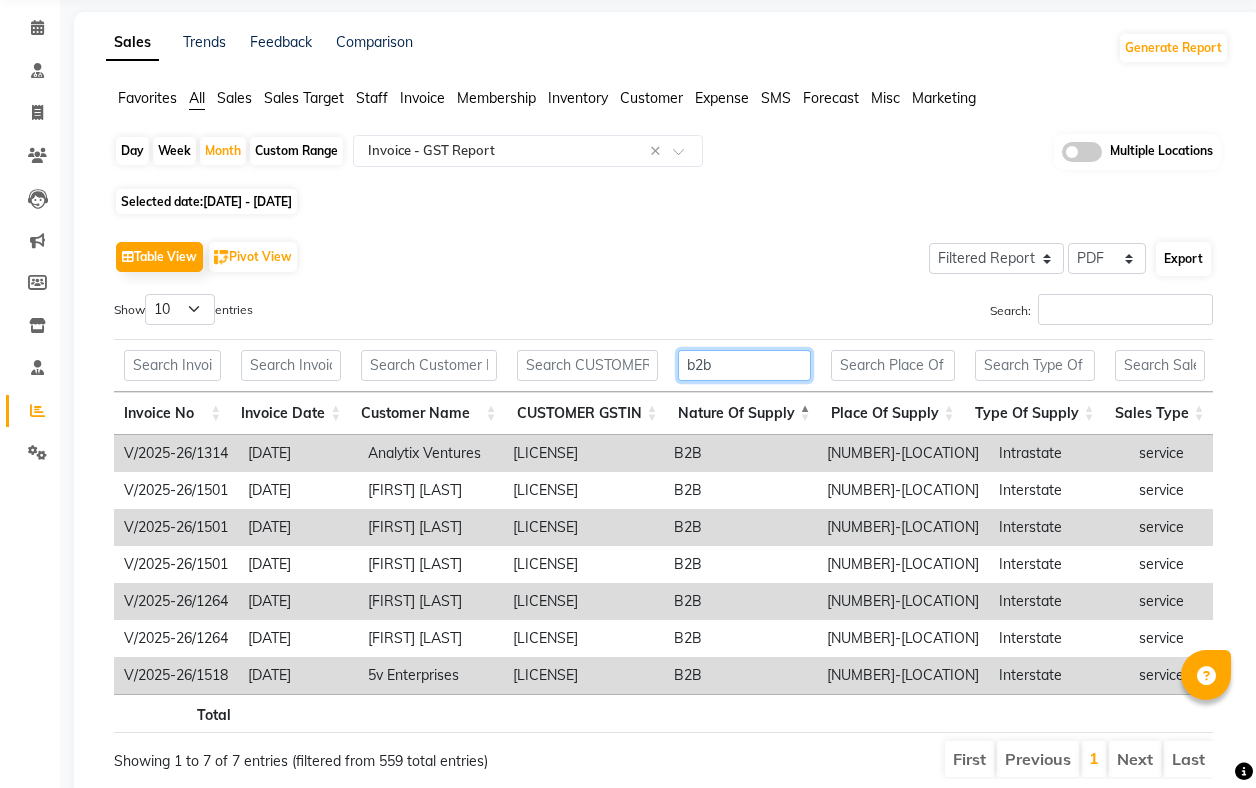 type on "b2b" 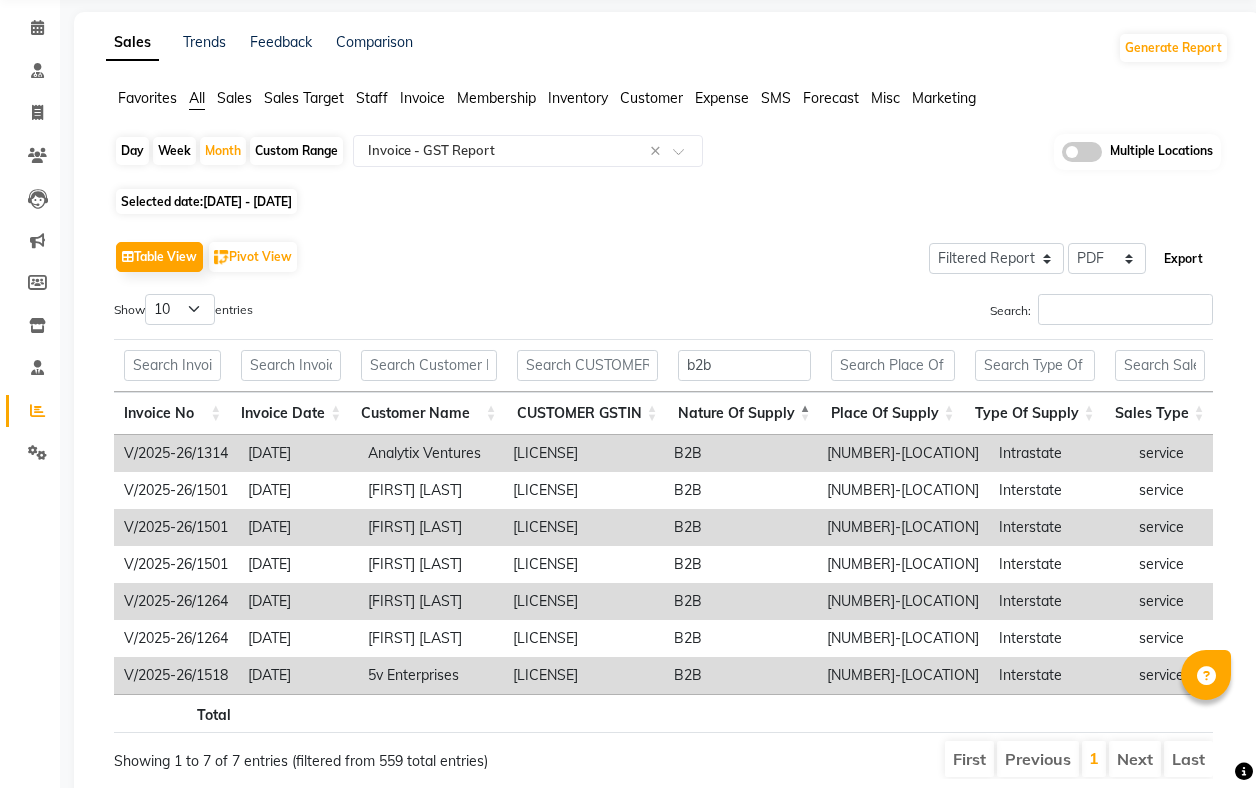 click on "Export" 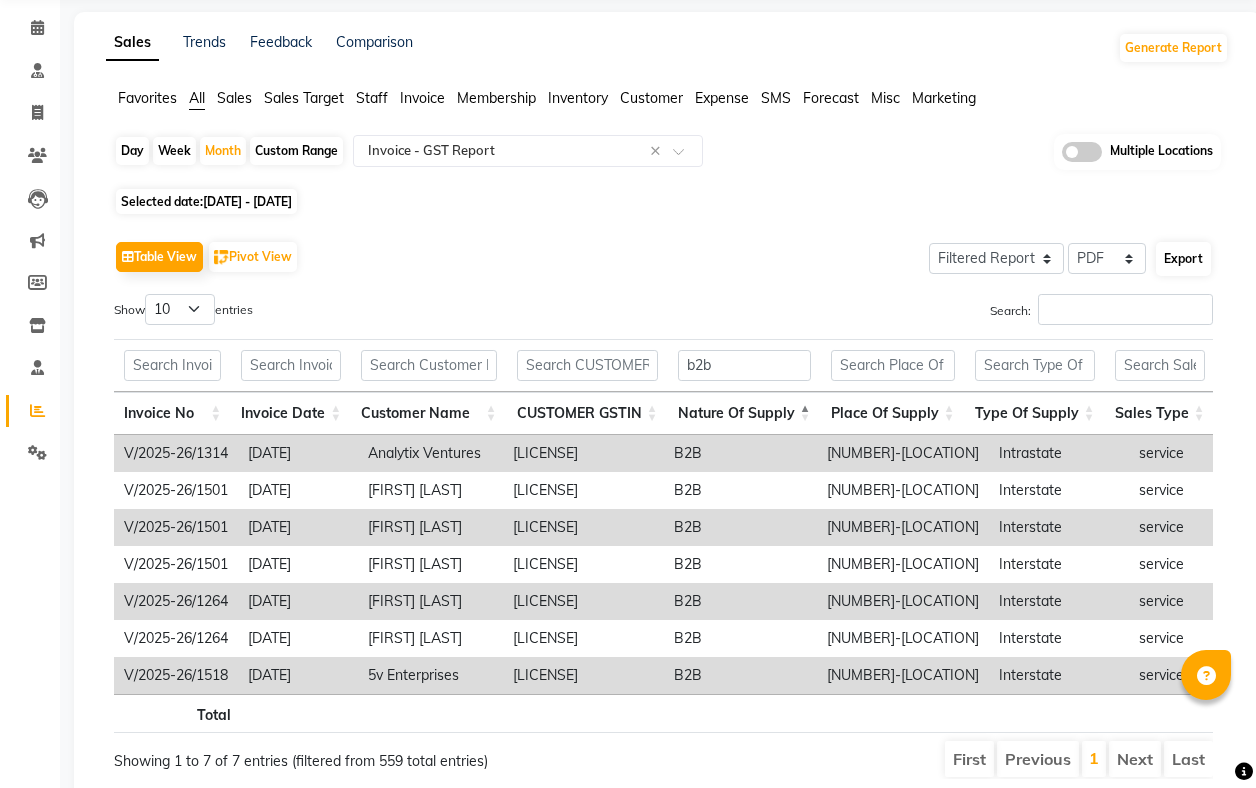 select on "sans-serif" 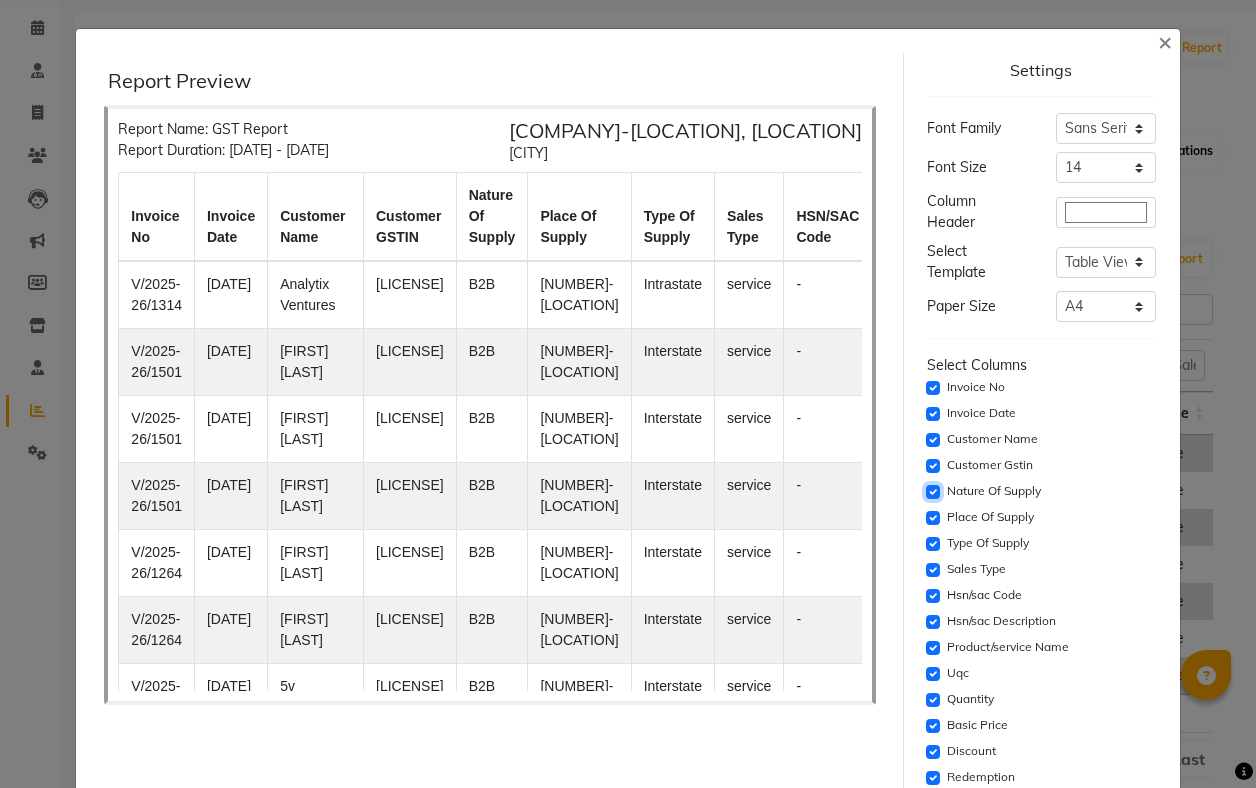 click 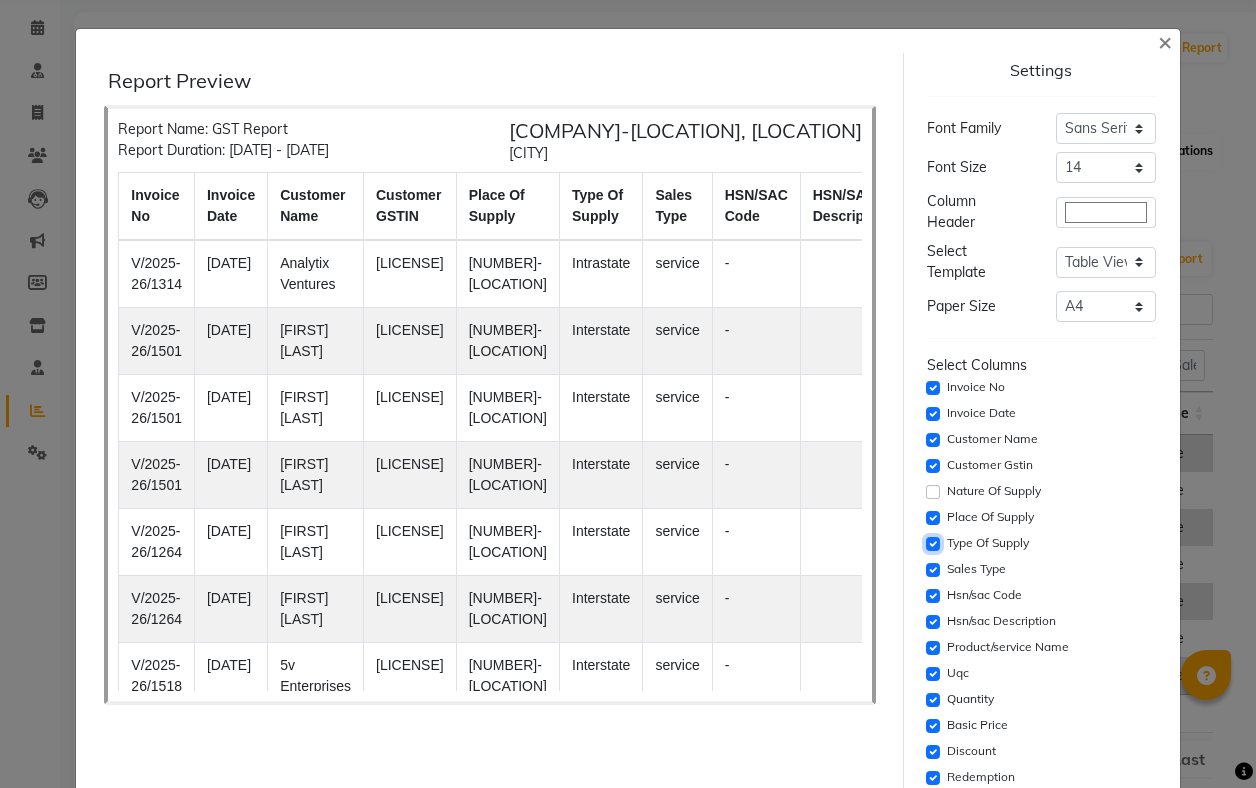 click 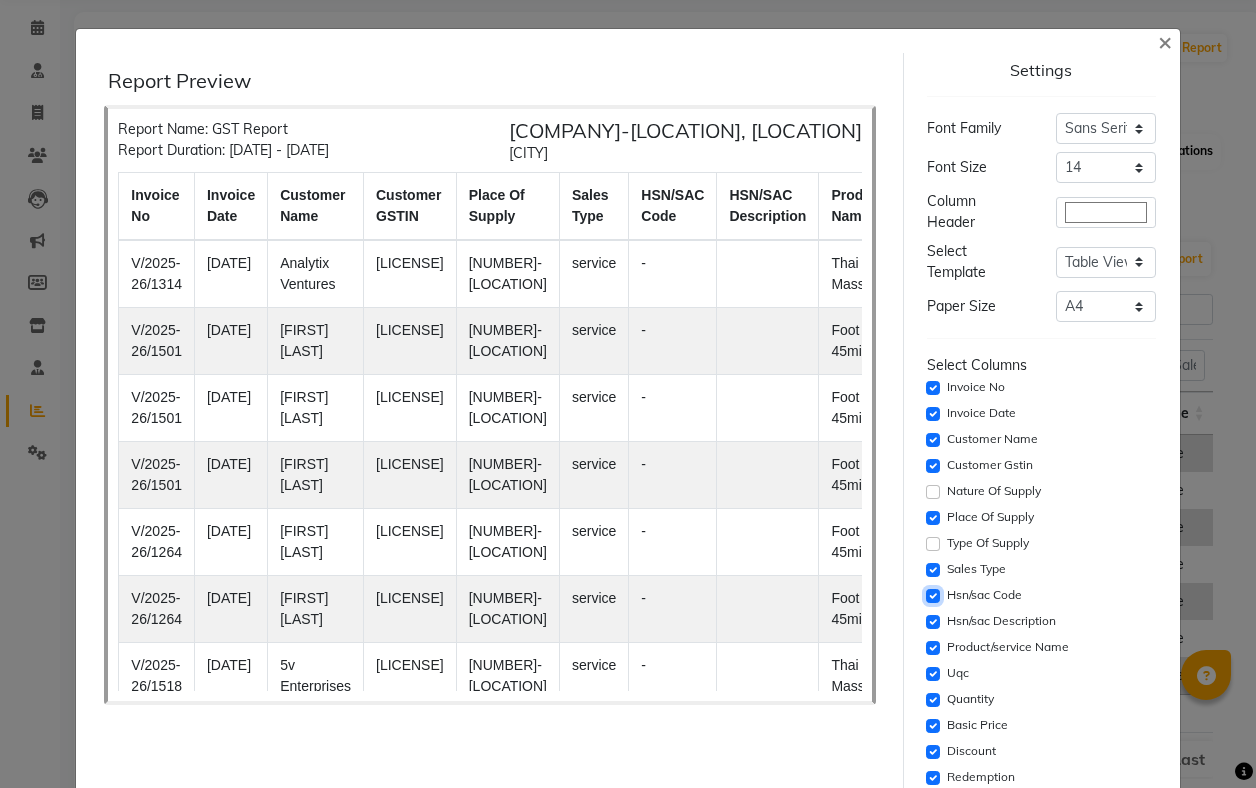 click 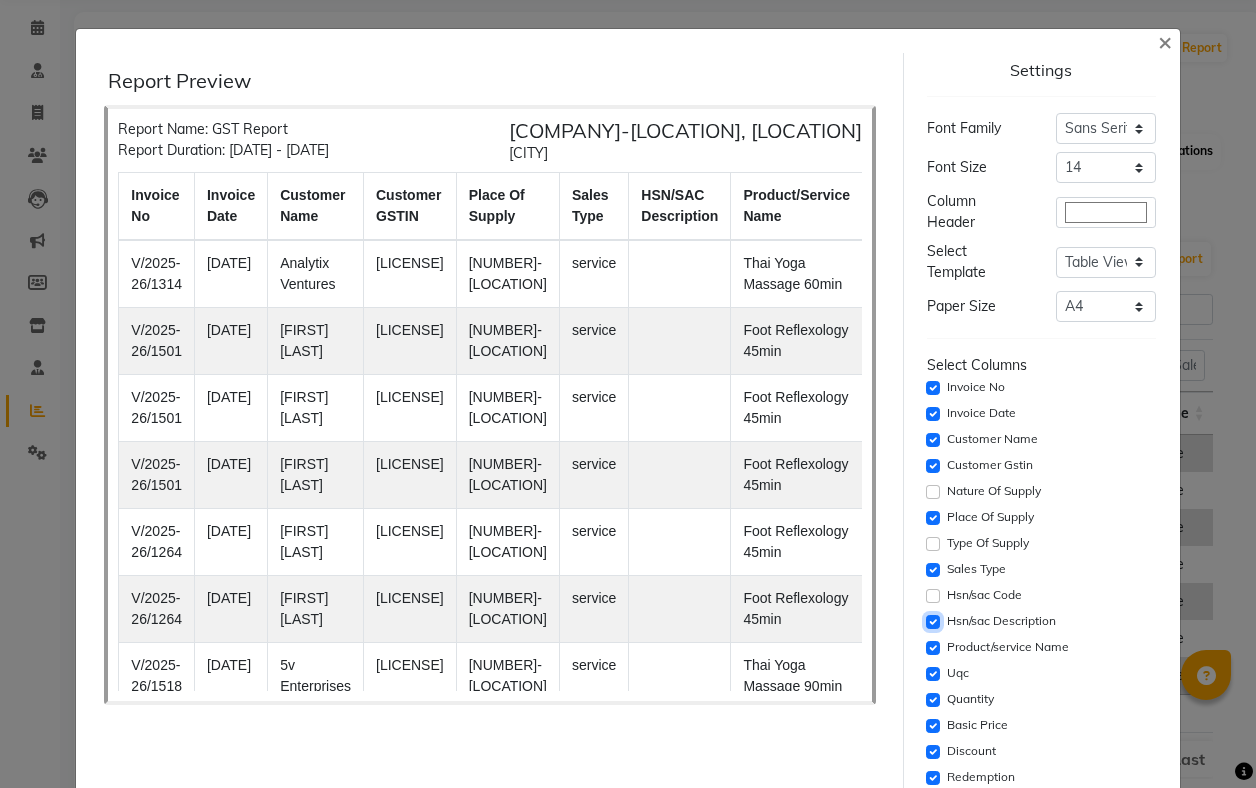 click 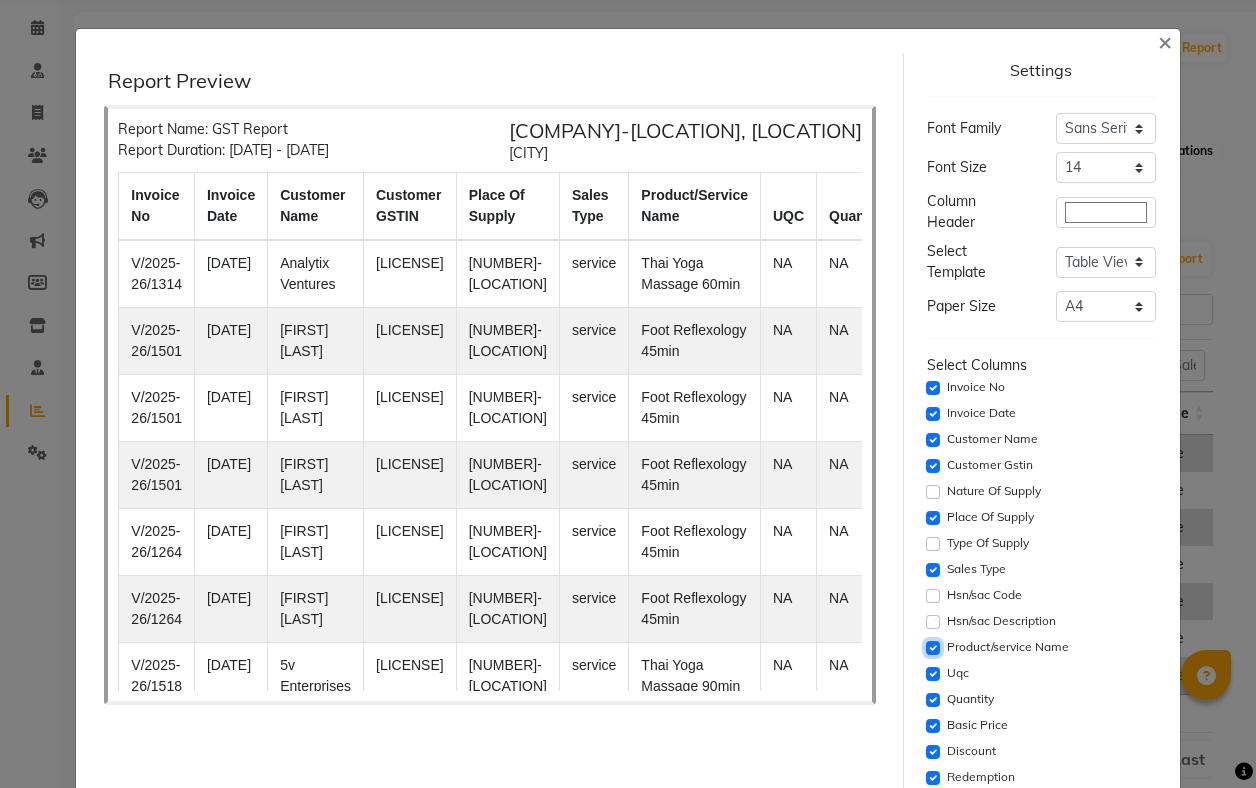 click 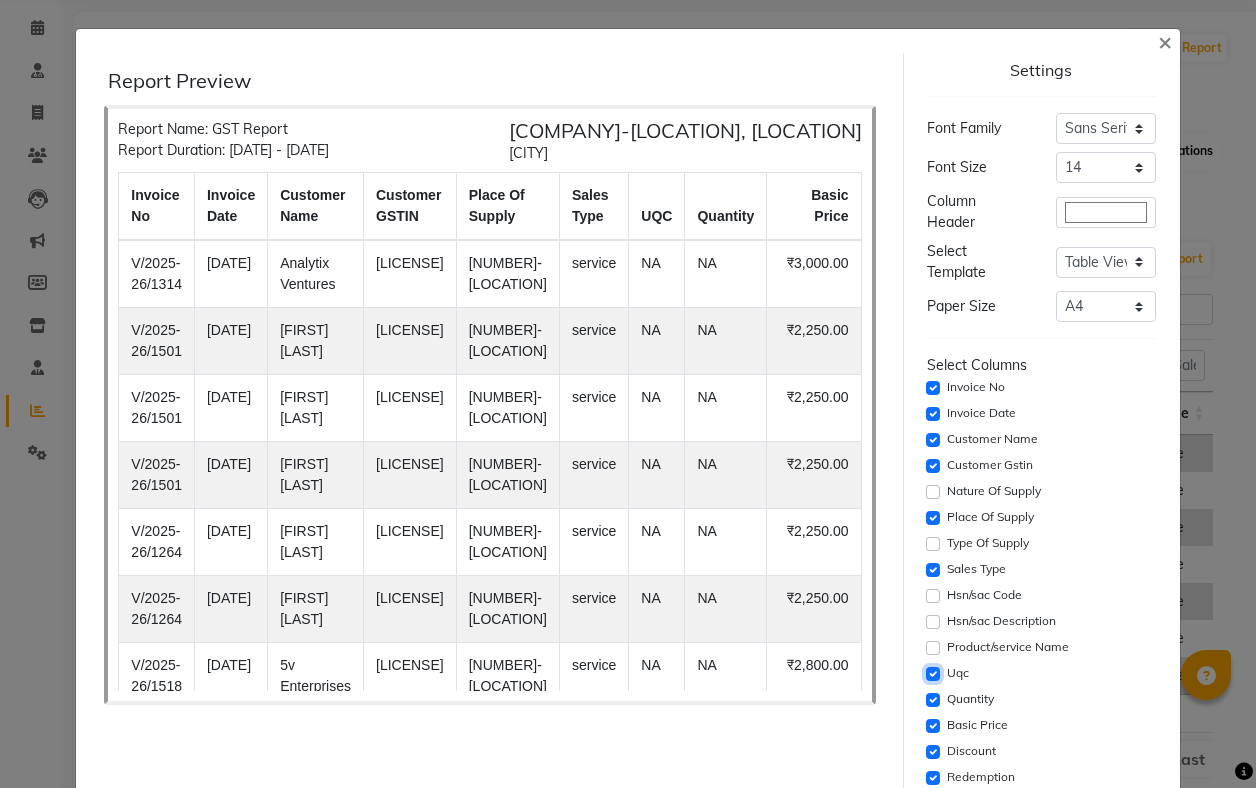click 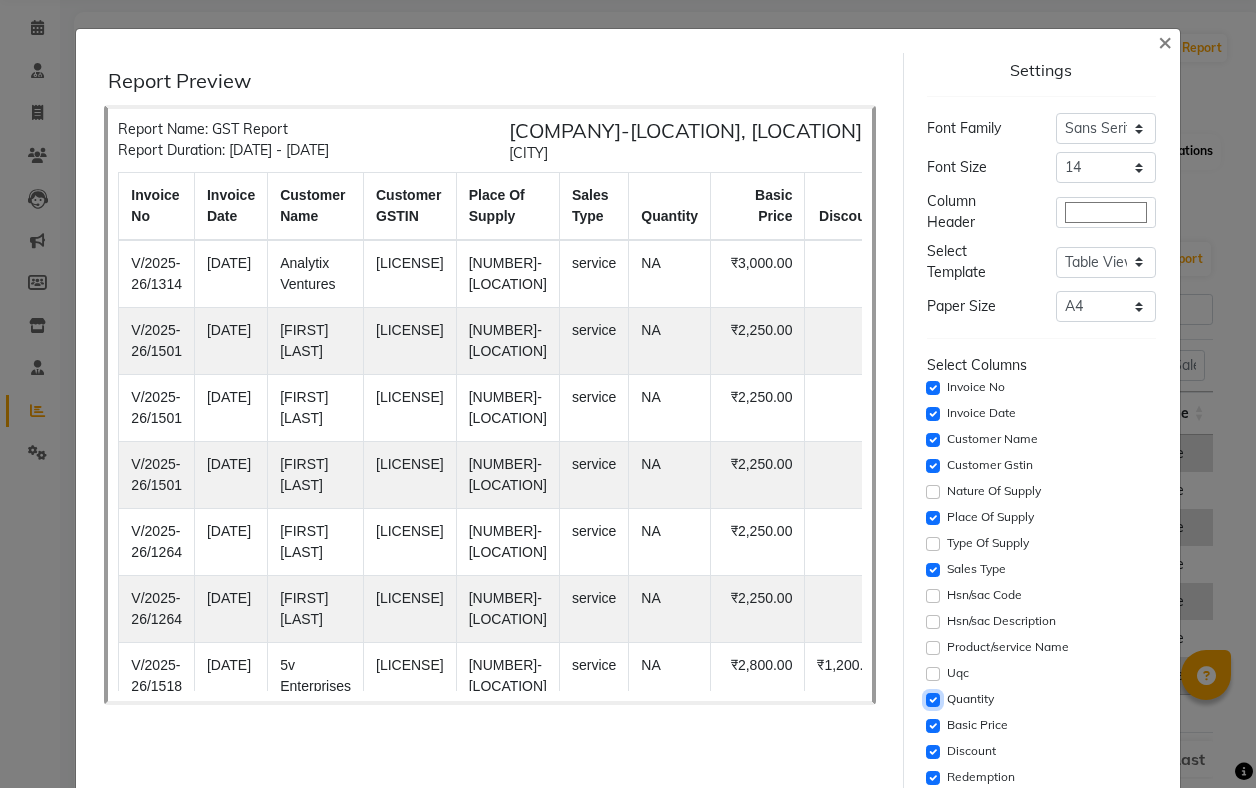 click 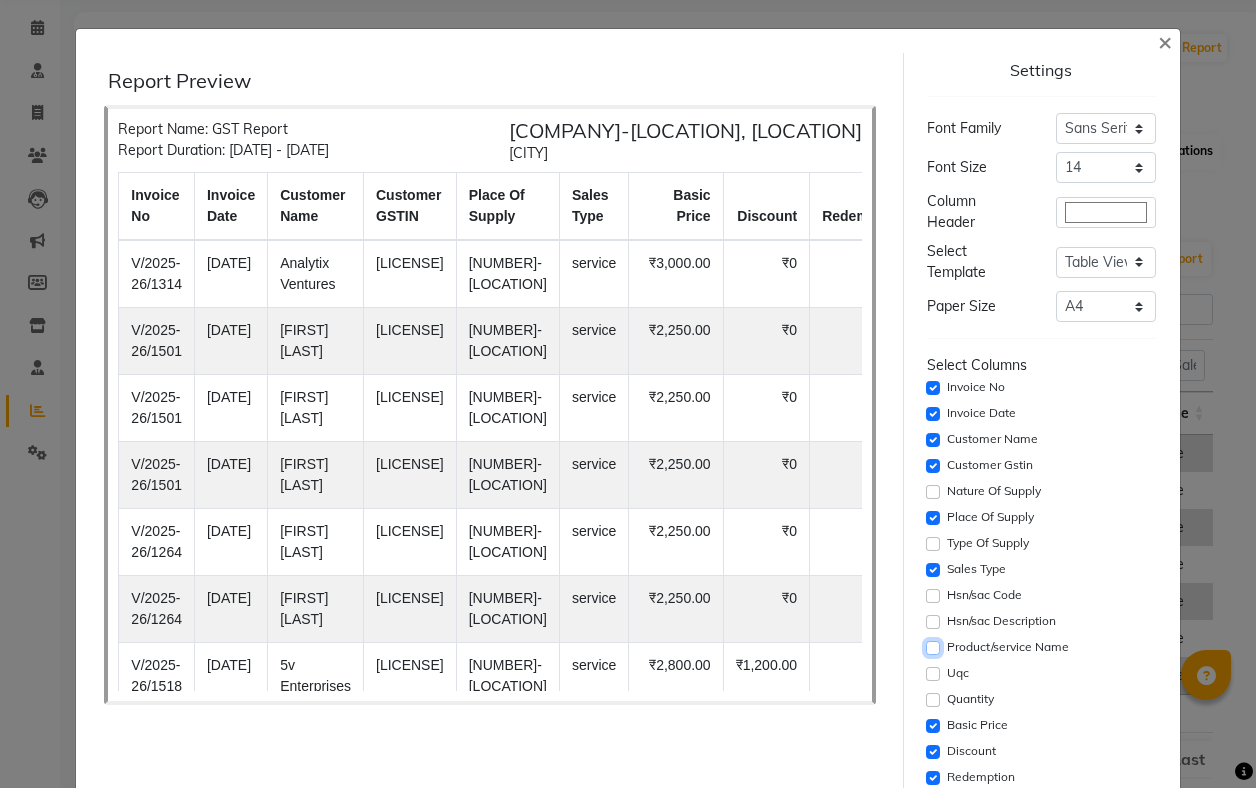 click 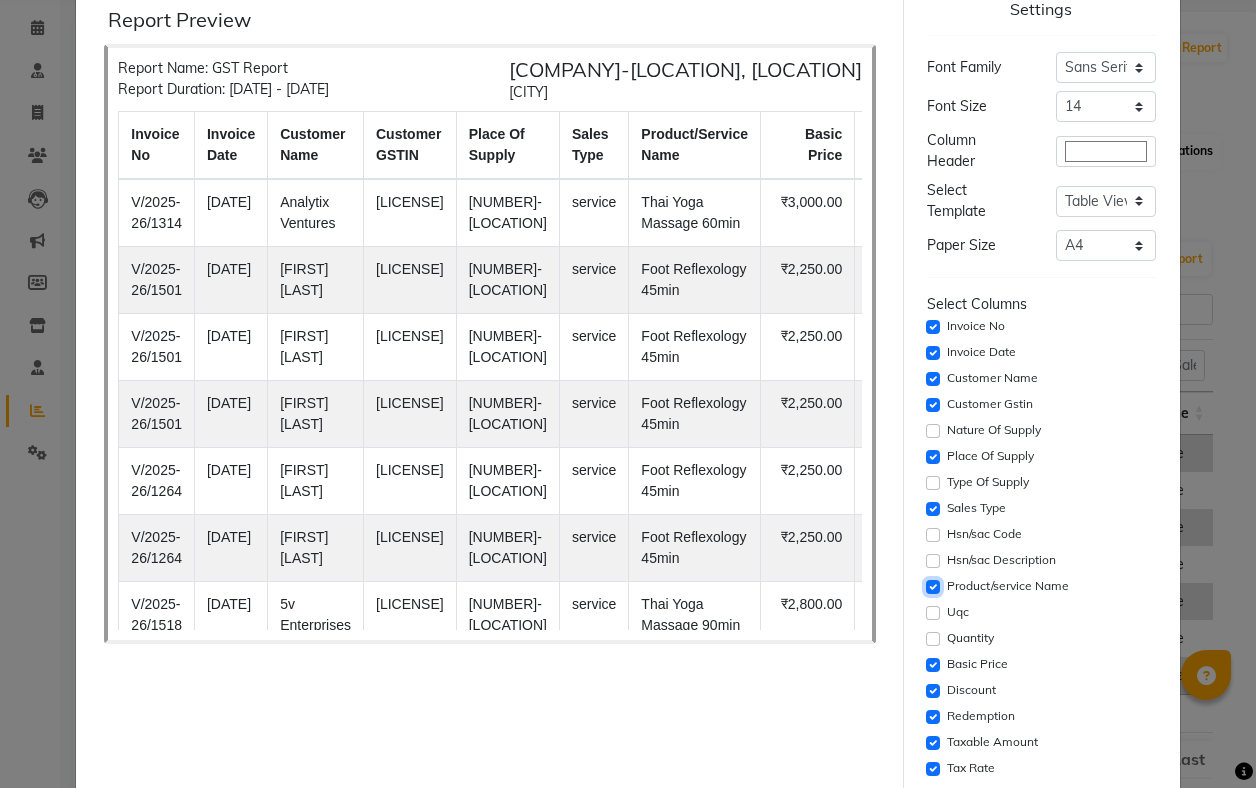 scroll, scrollTop: 83, scrollLeft: 0, axis: vertical 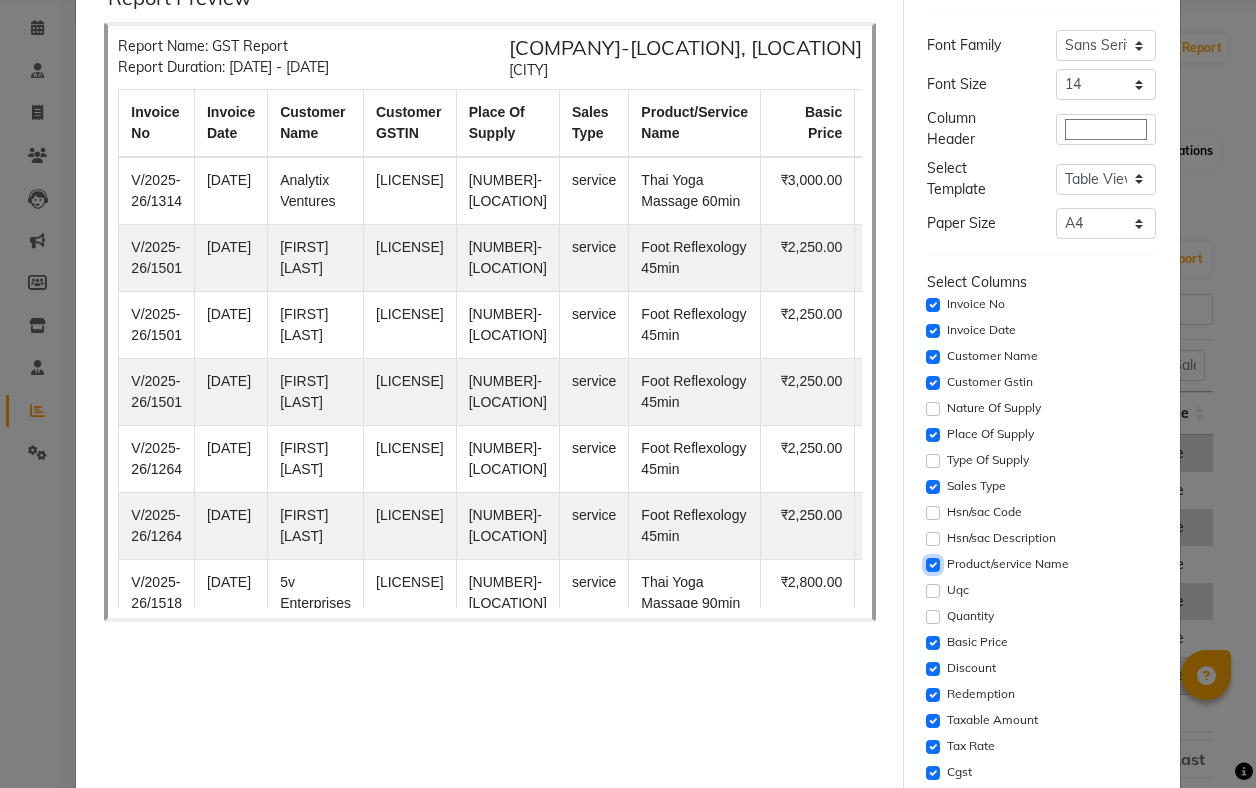 click 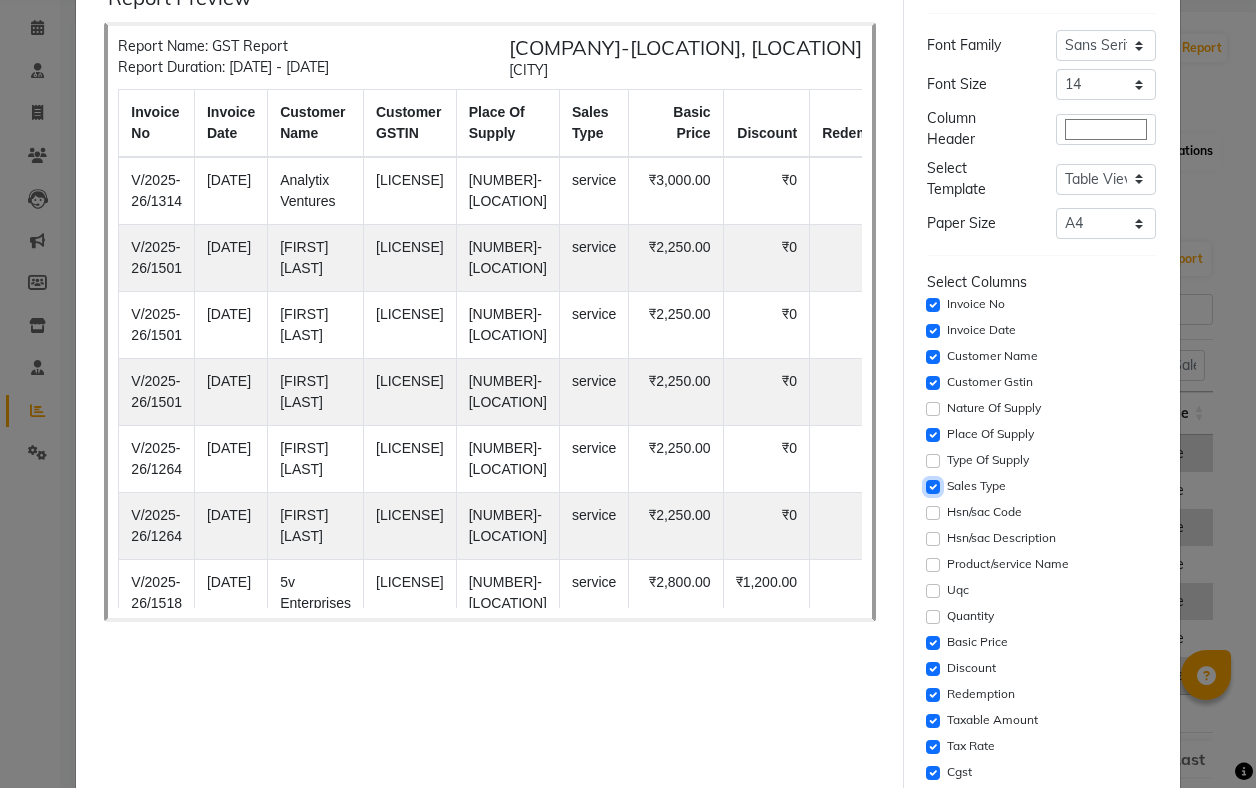 click 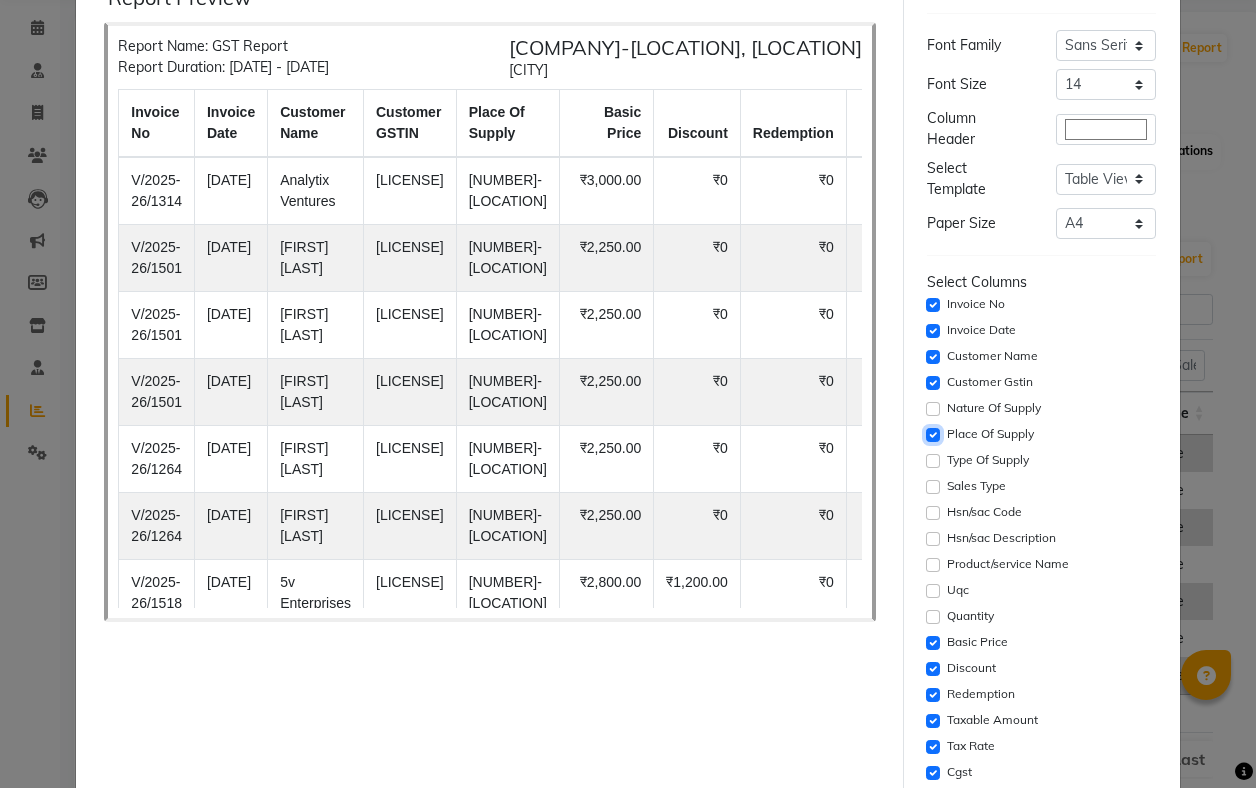 click 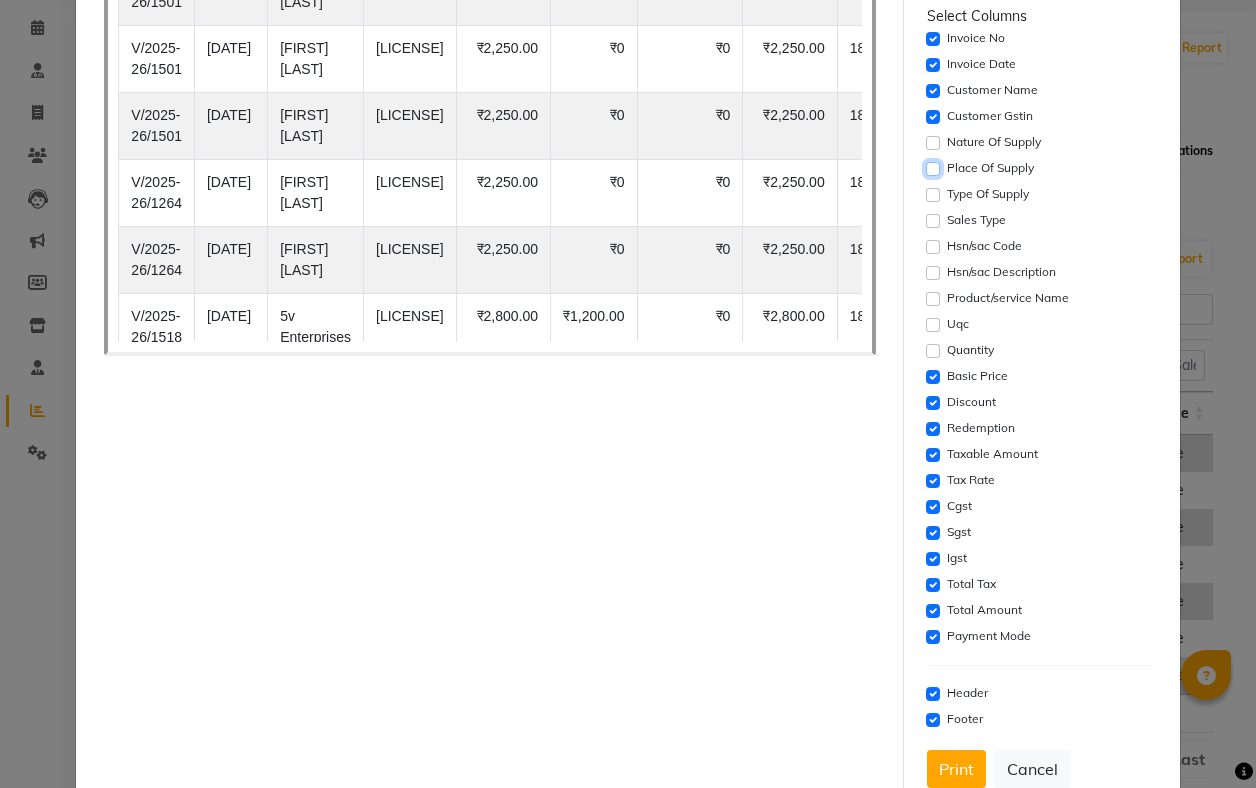 scroll, scrollTop: 367, scrollLeft: 0, axis: vertical 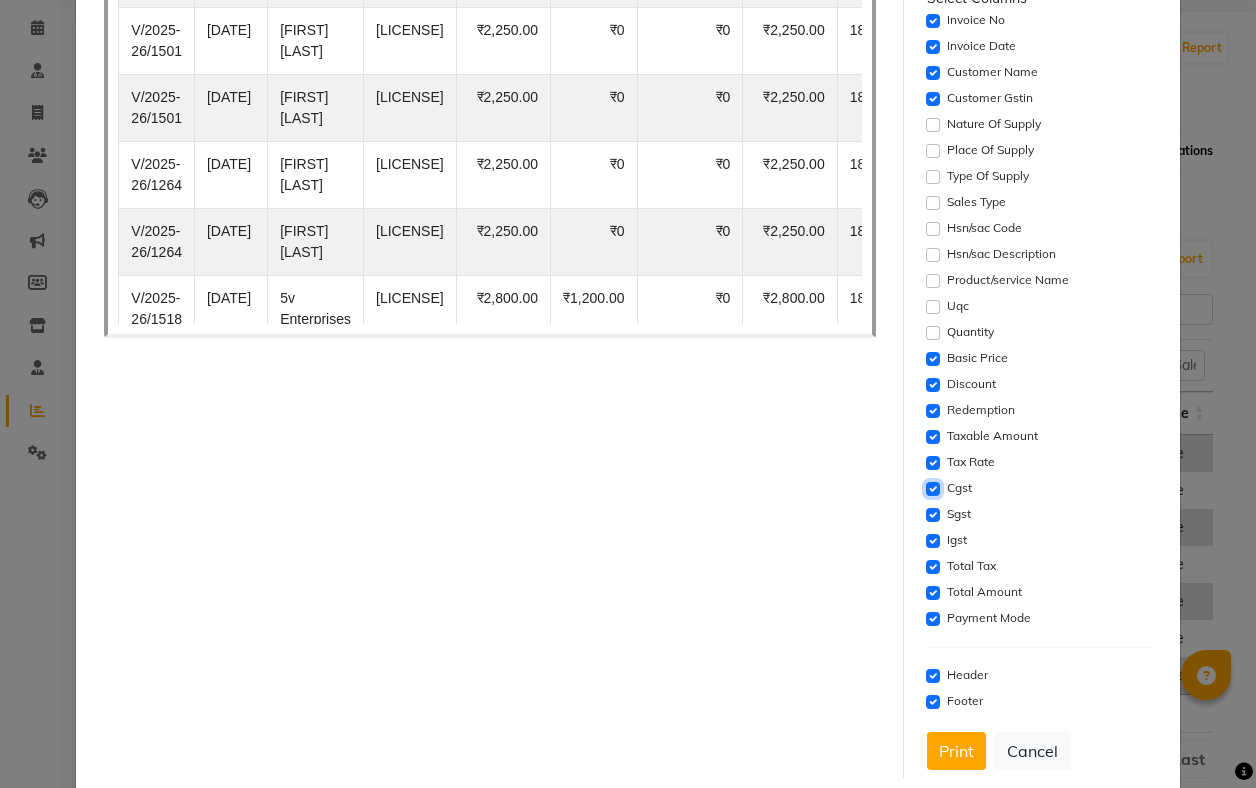 click 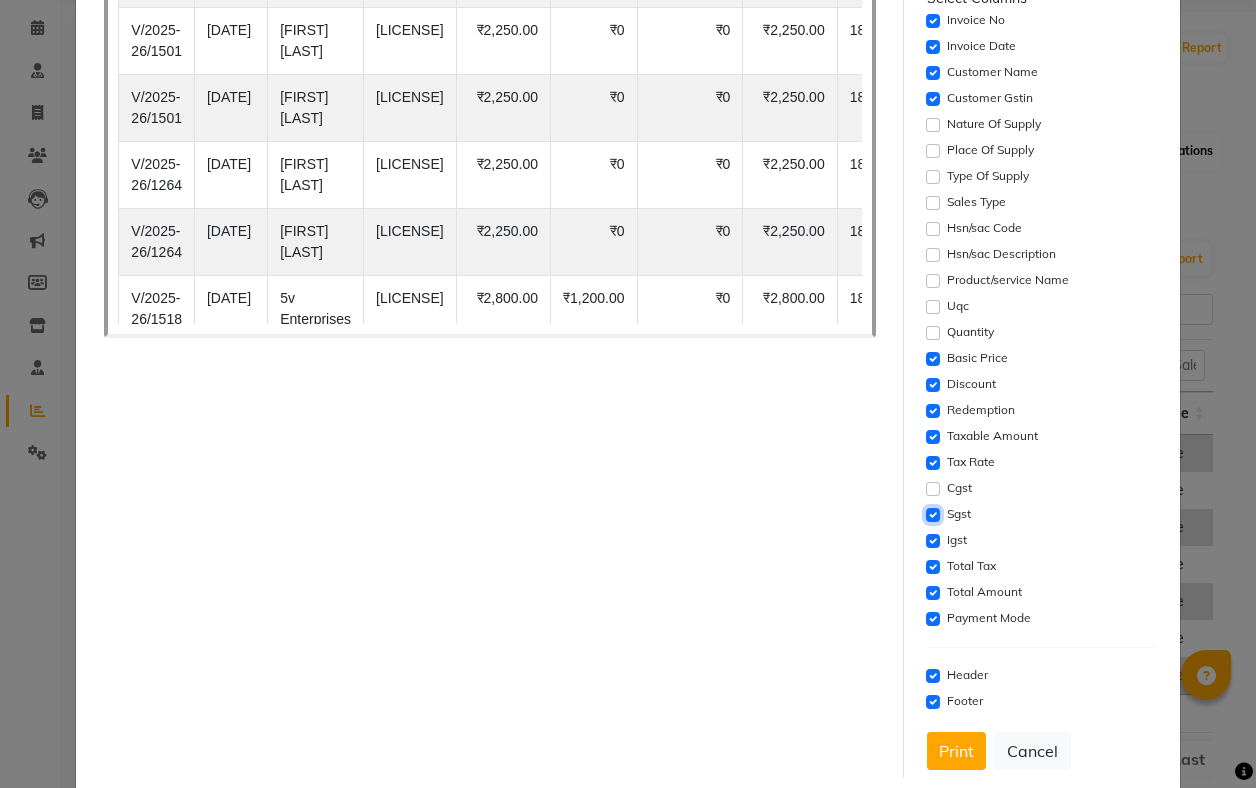click 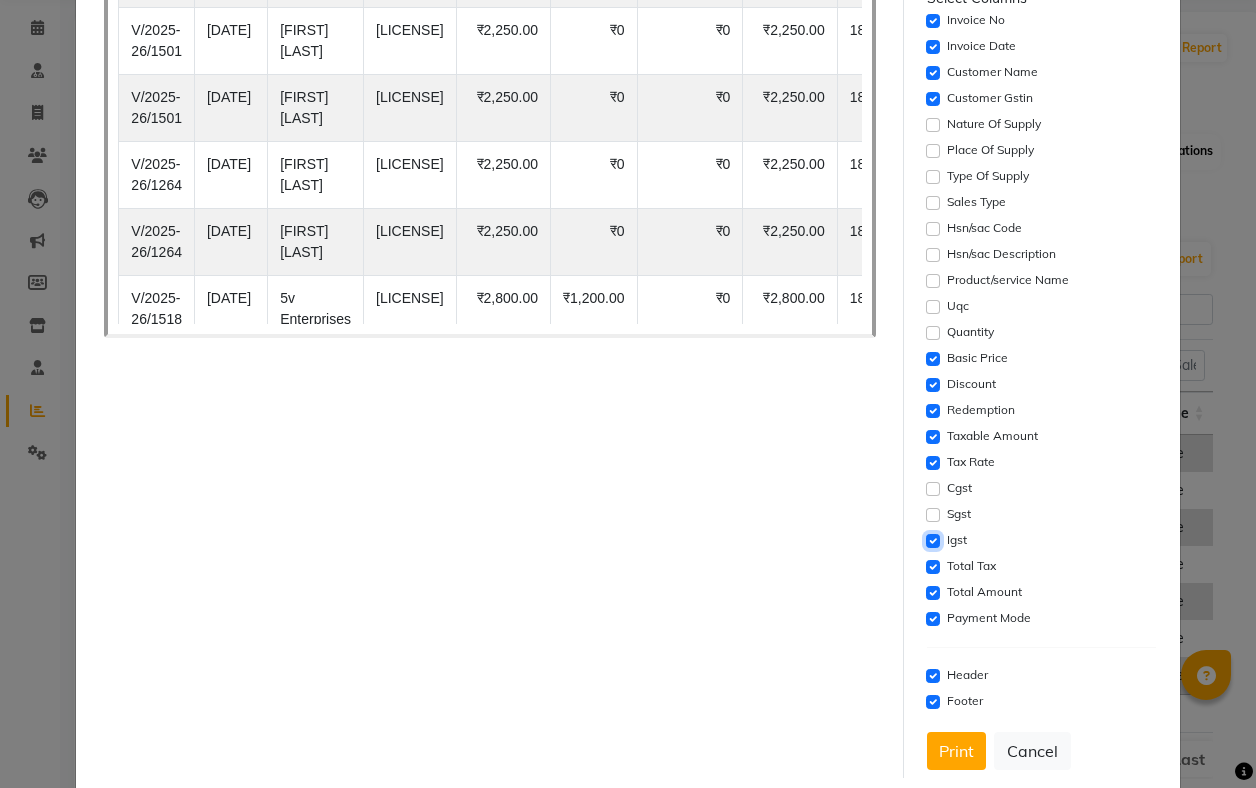 click 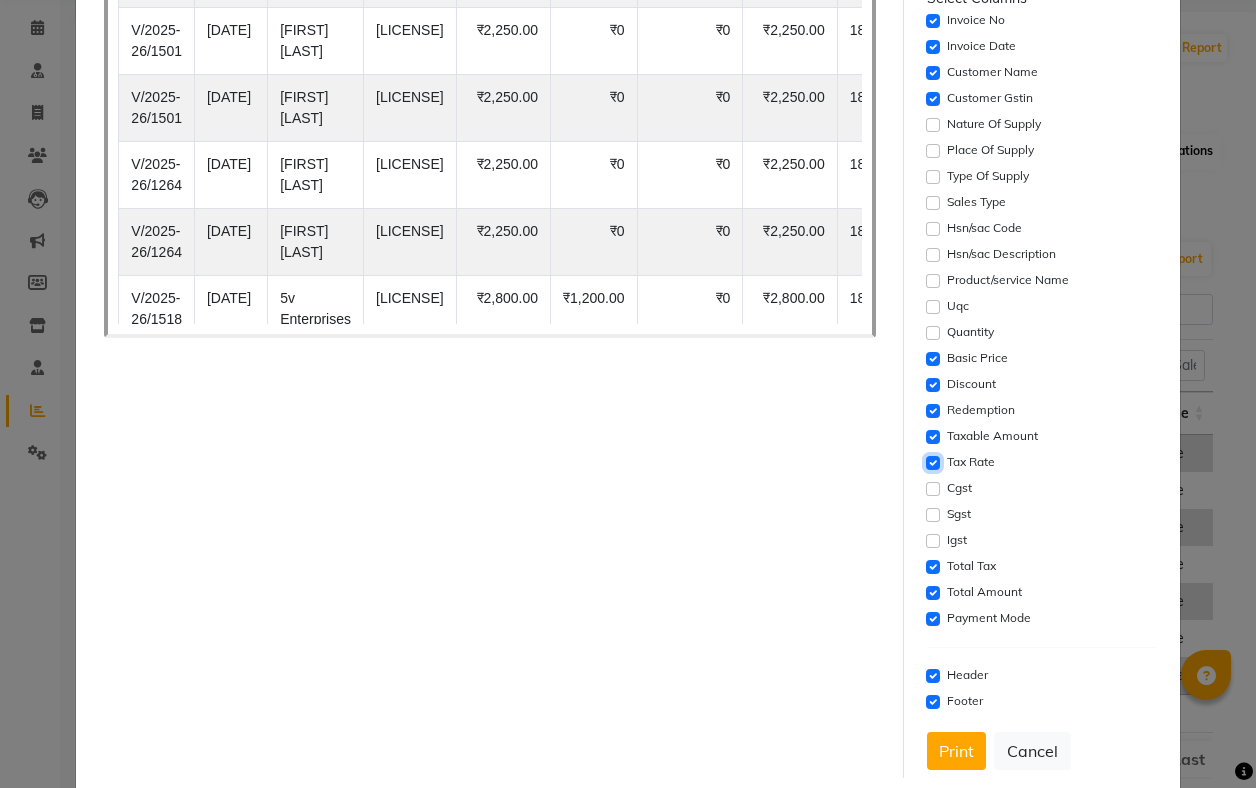 click 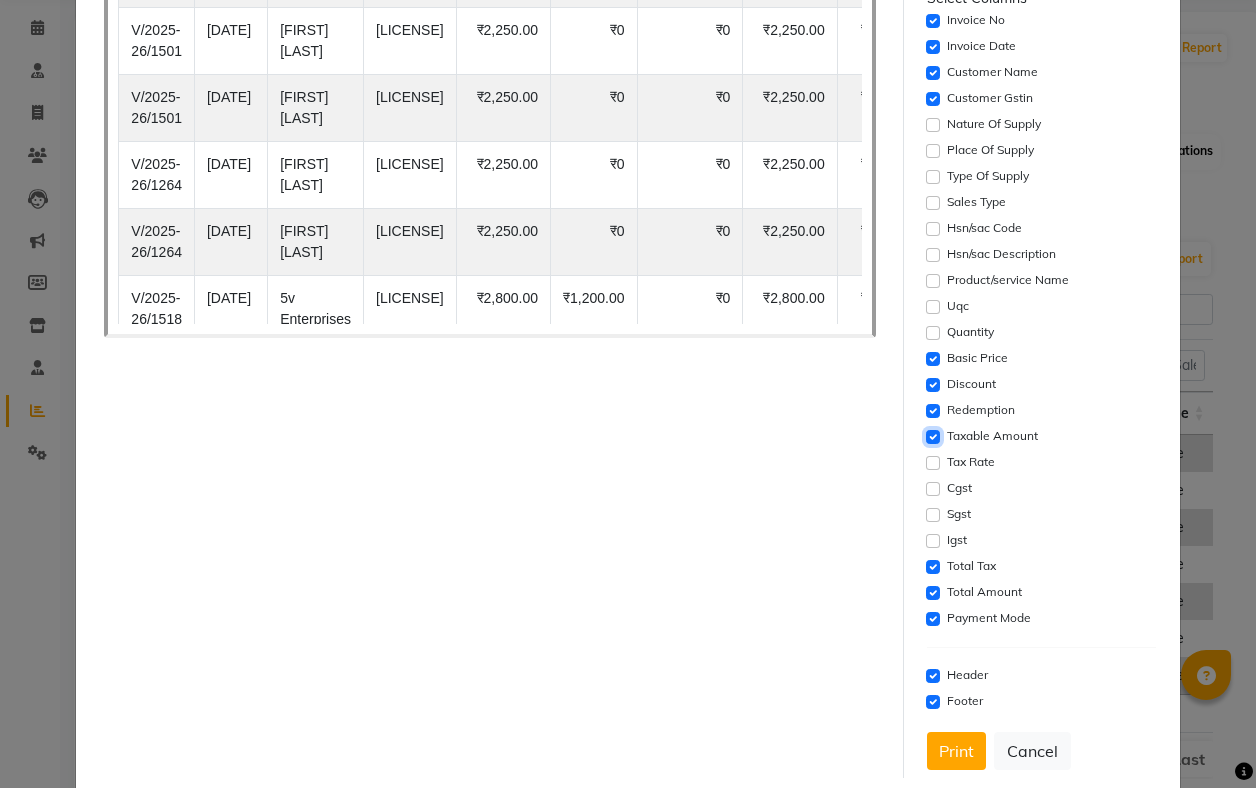 click 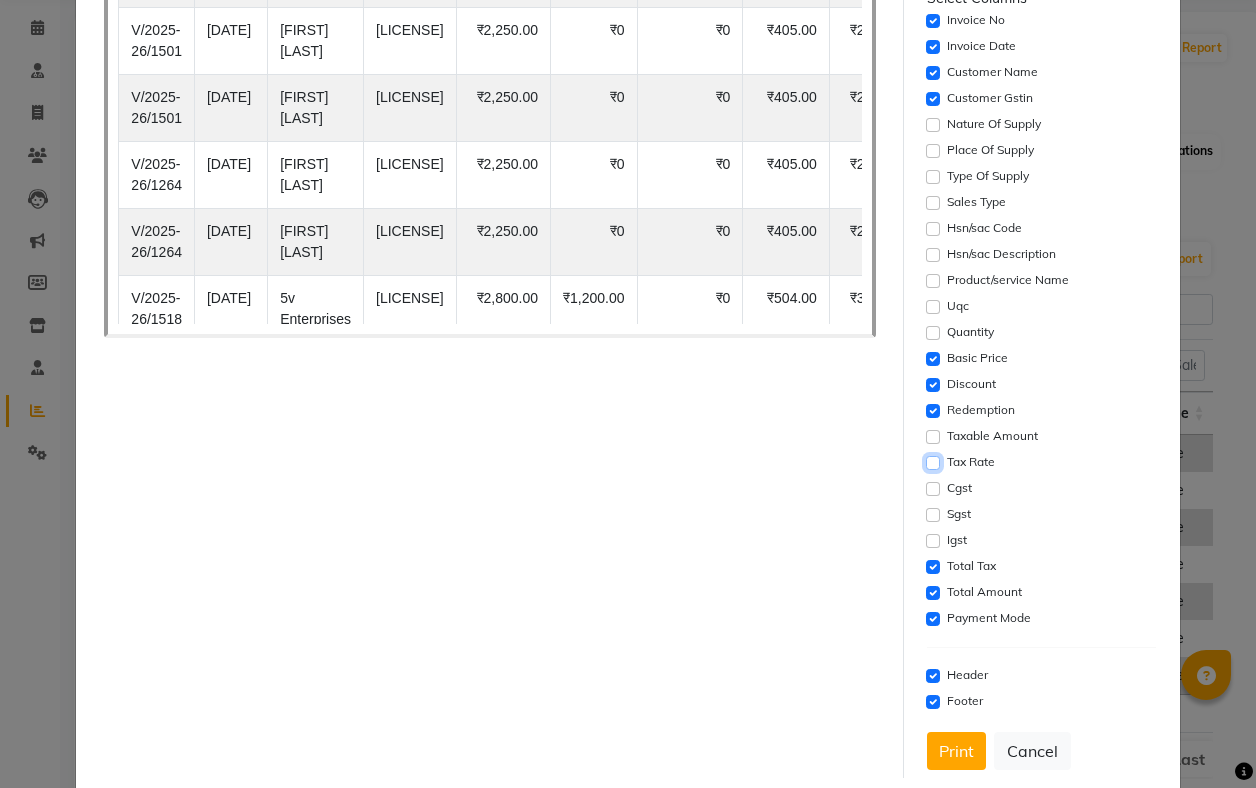 click 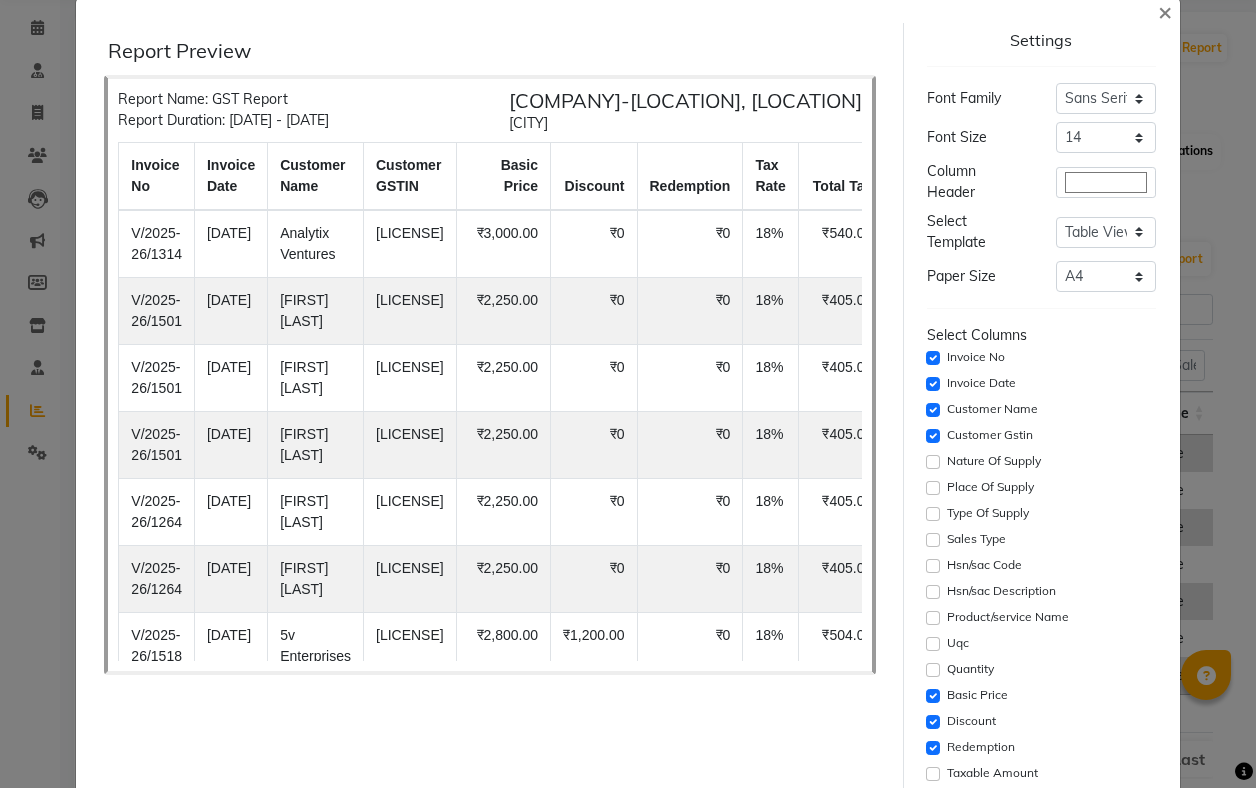 scroll, scrollTop: 28, scrollLeft: 0, axis: vertical 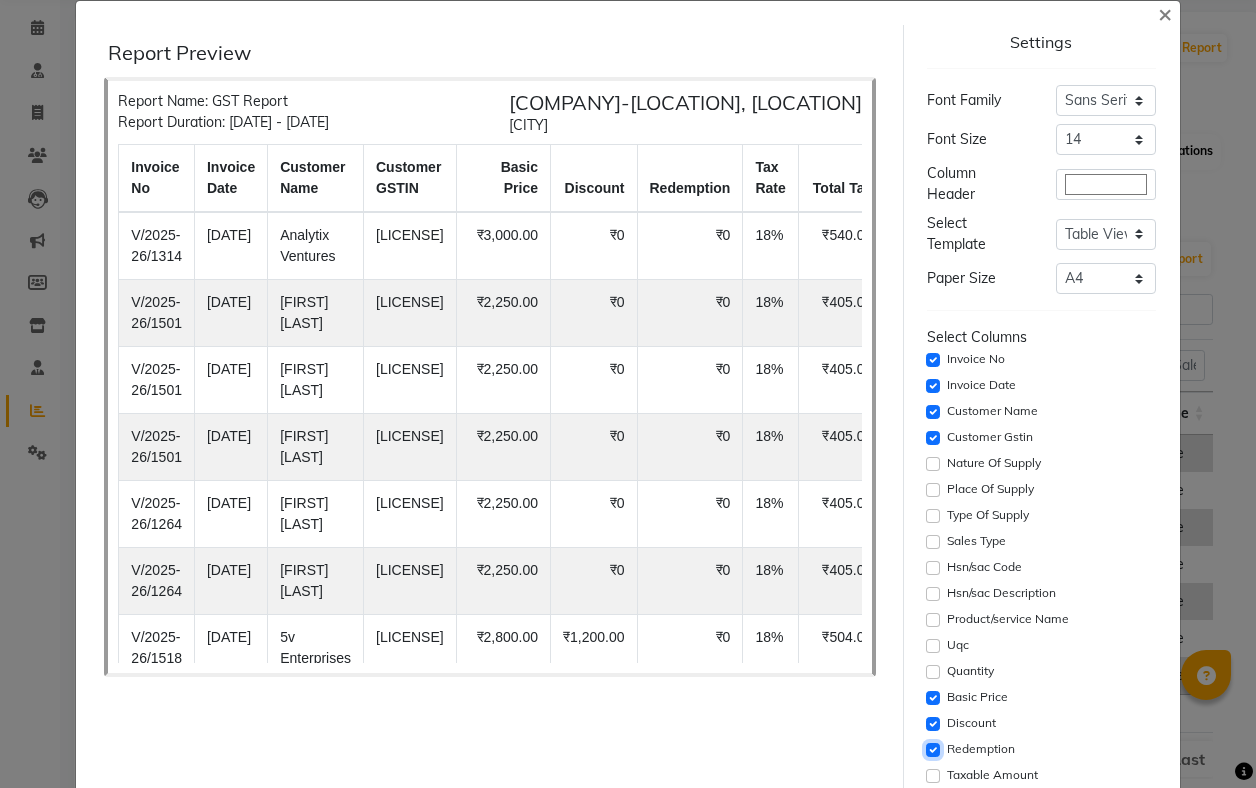 click 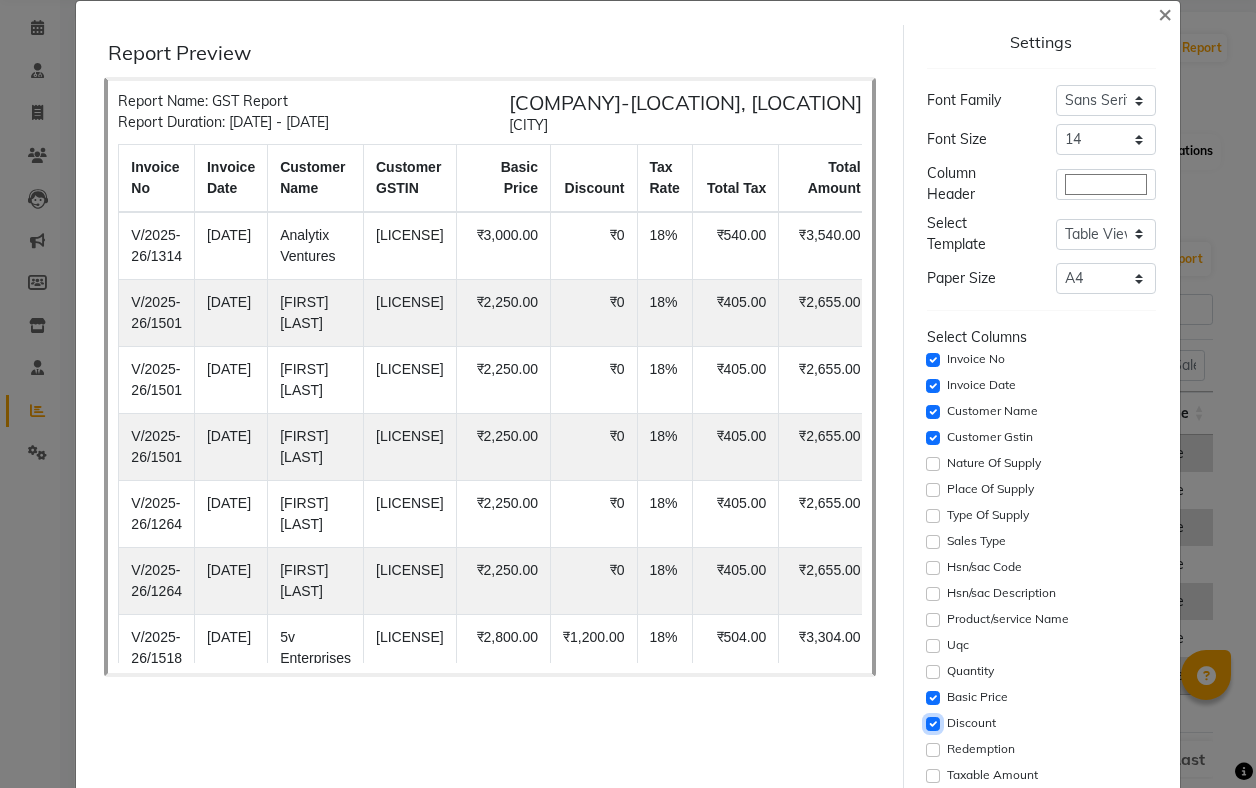 click 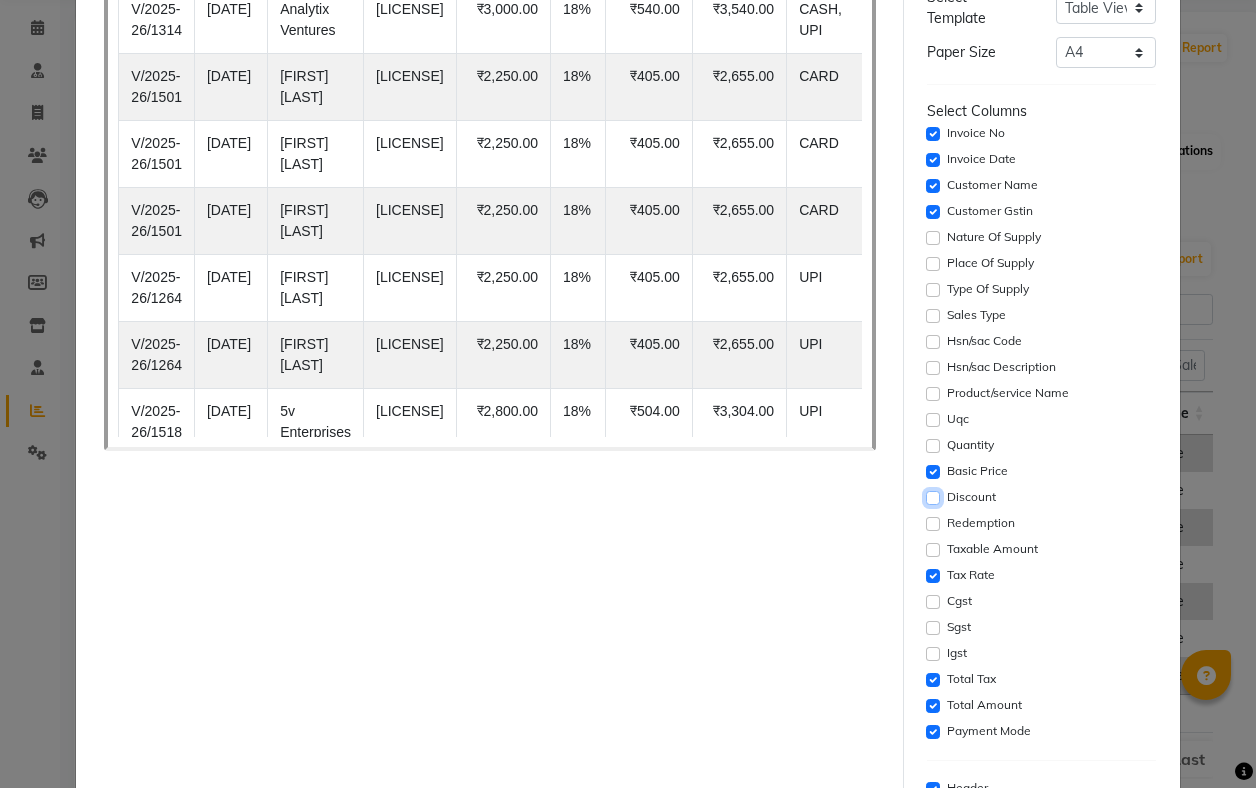 scroll, scrollTop: 253, scrollLeft: 0, axis: vertical 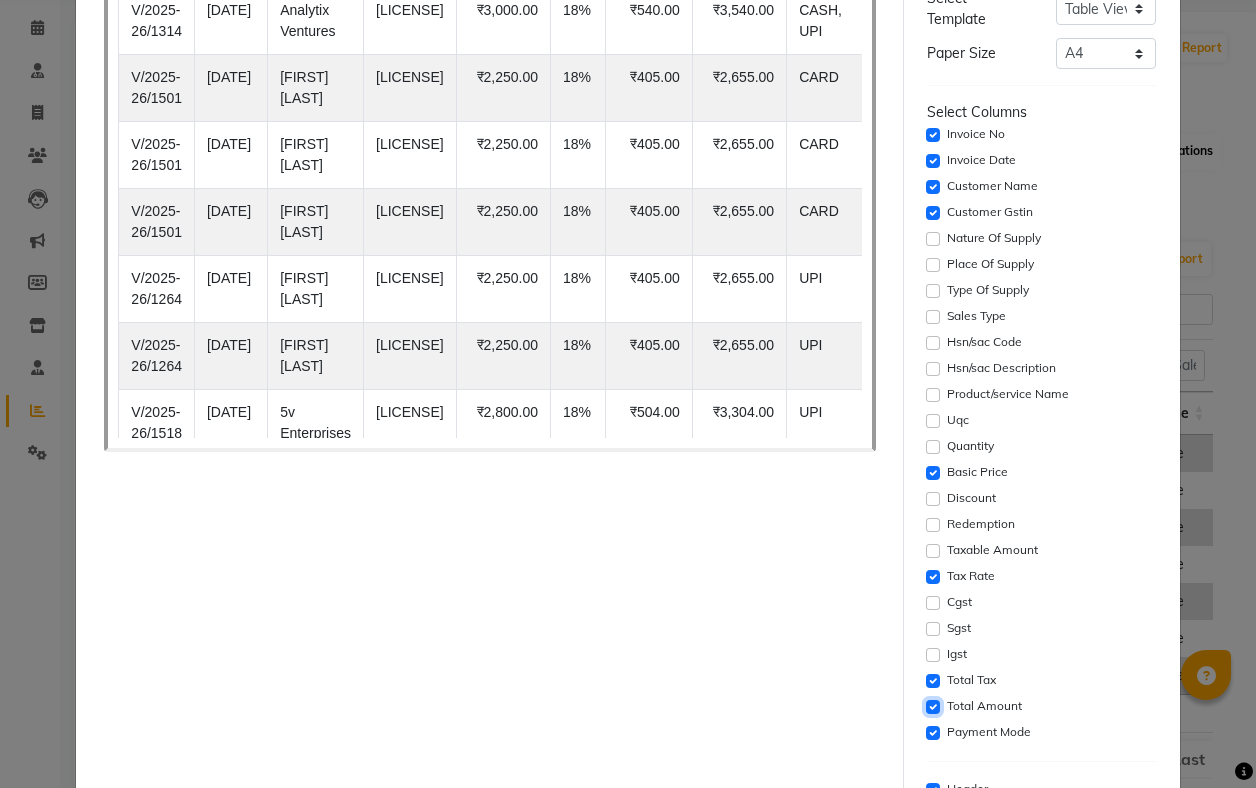 click 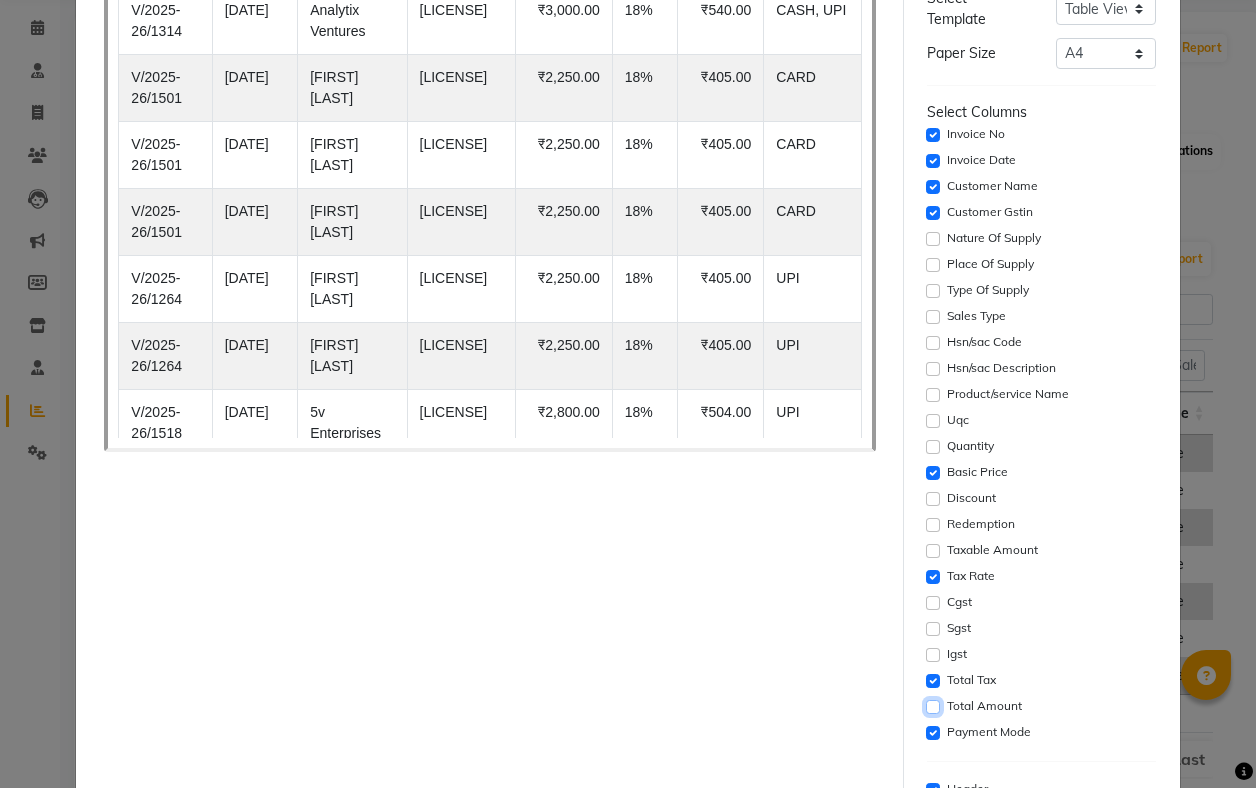 click 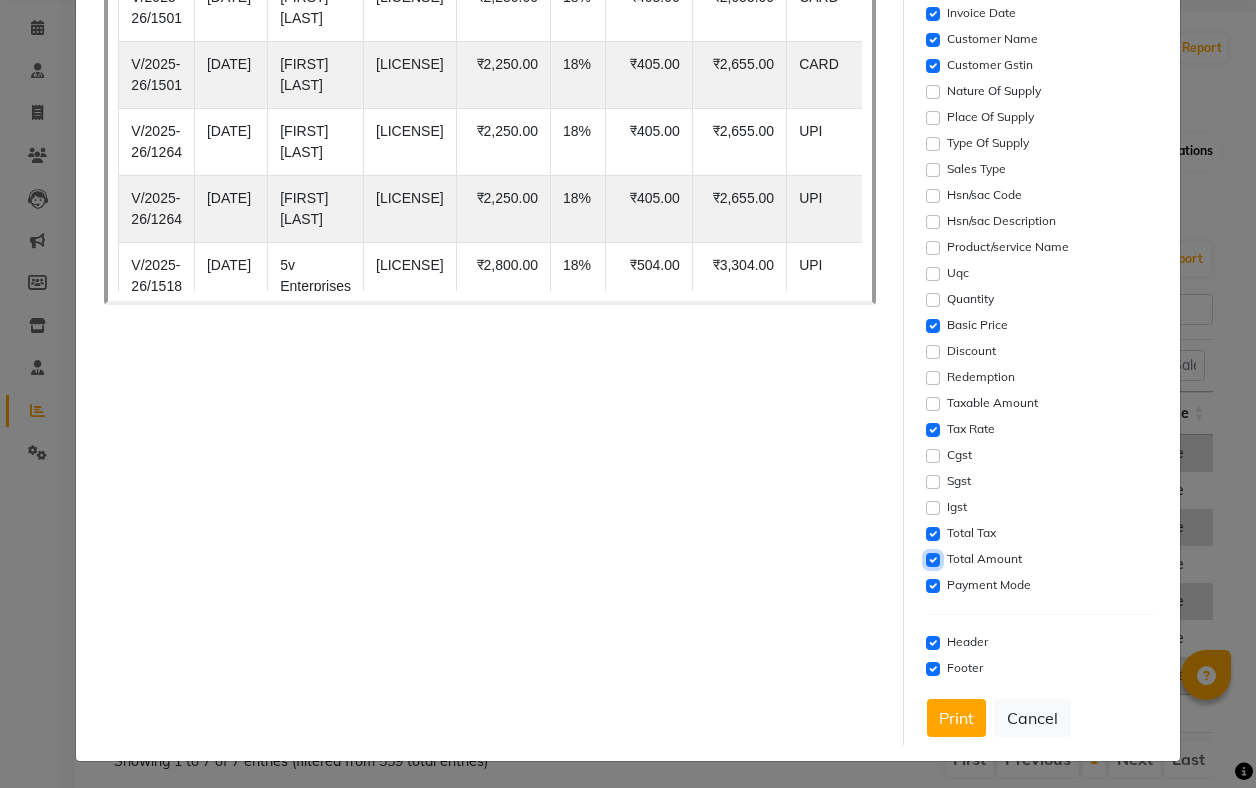 scroll, scrollTop: 402, scrollLeft: 0, axis: vertical 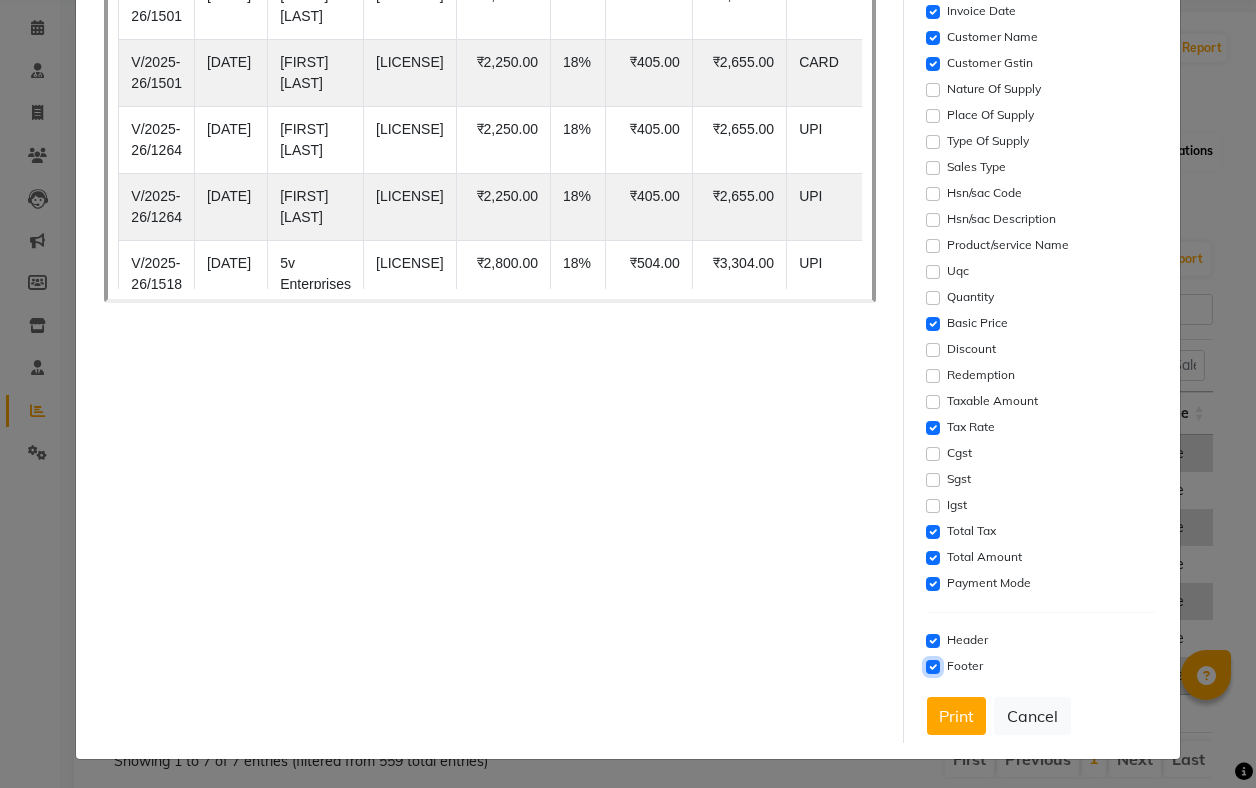 click 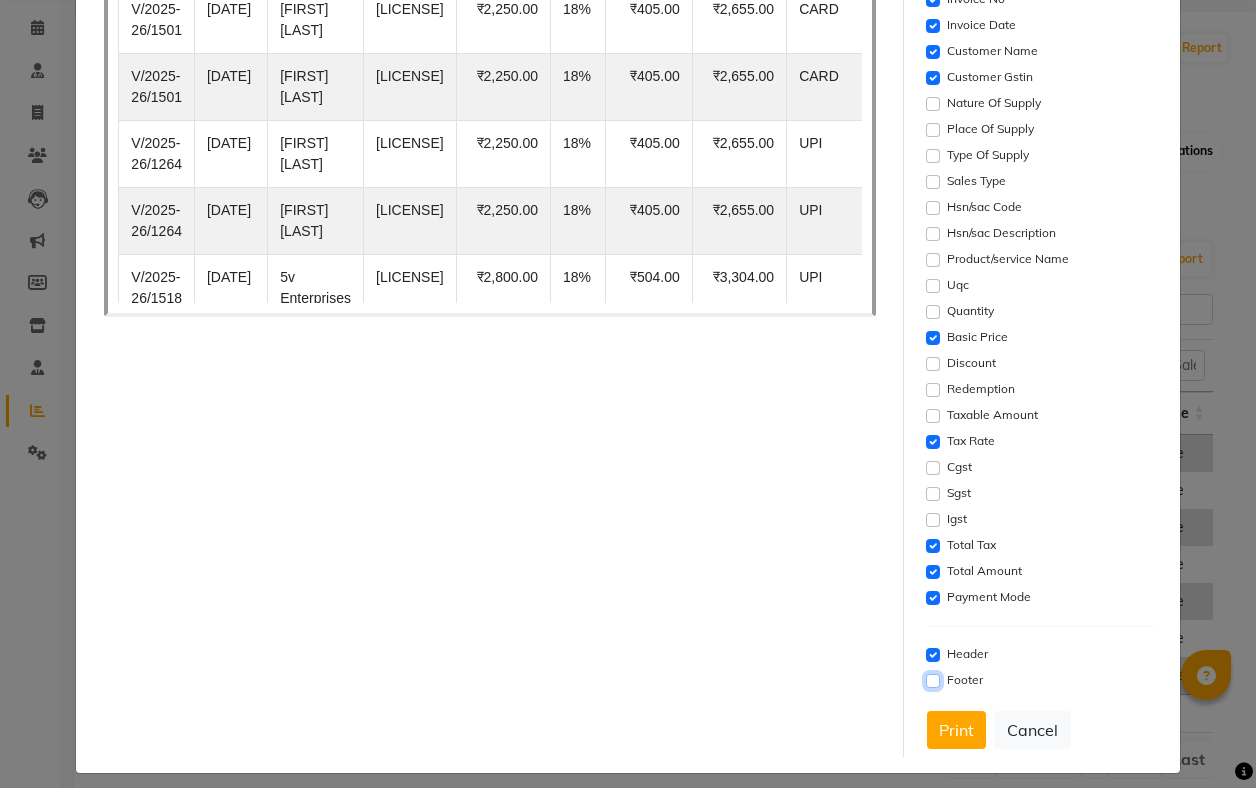 scroll, scrollTop: 402, scrollLeft: 0, axis: vertical 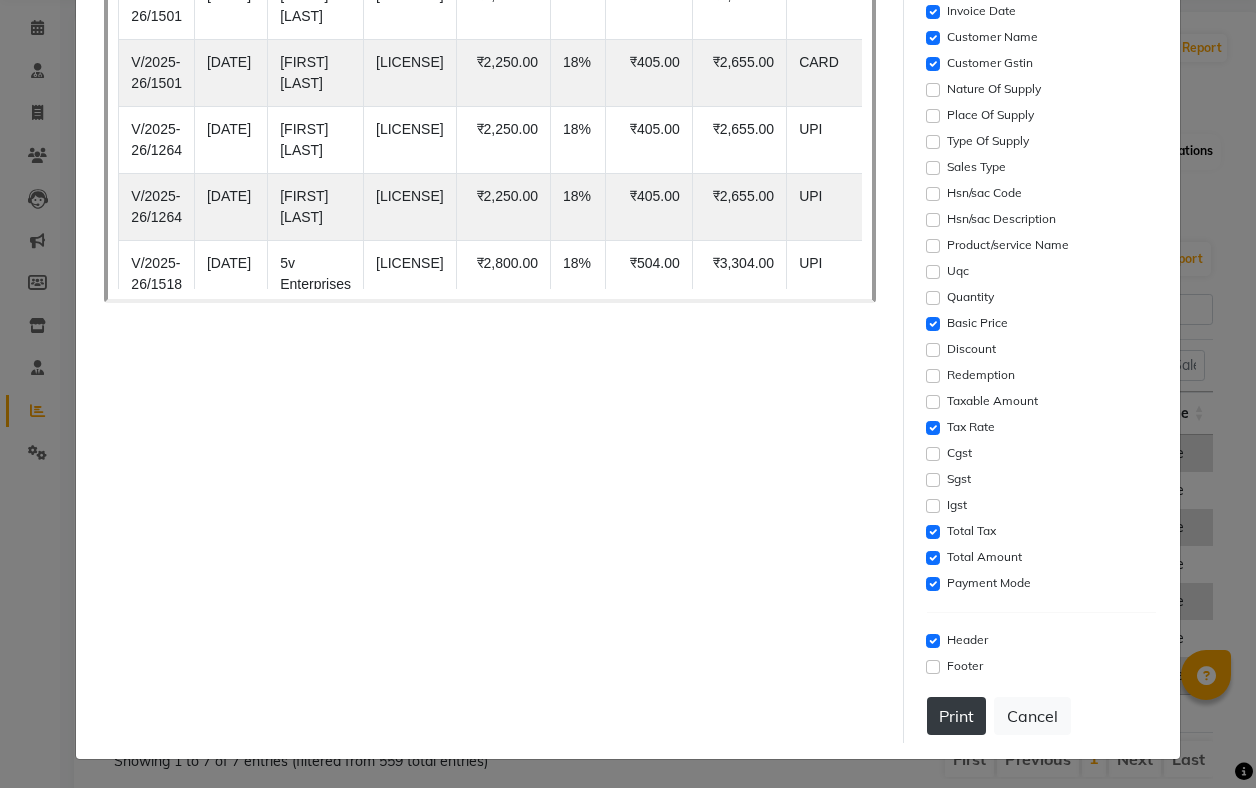 click on "Print" 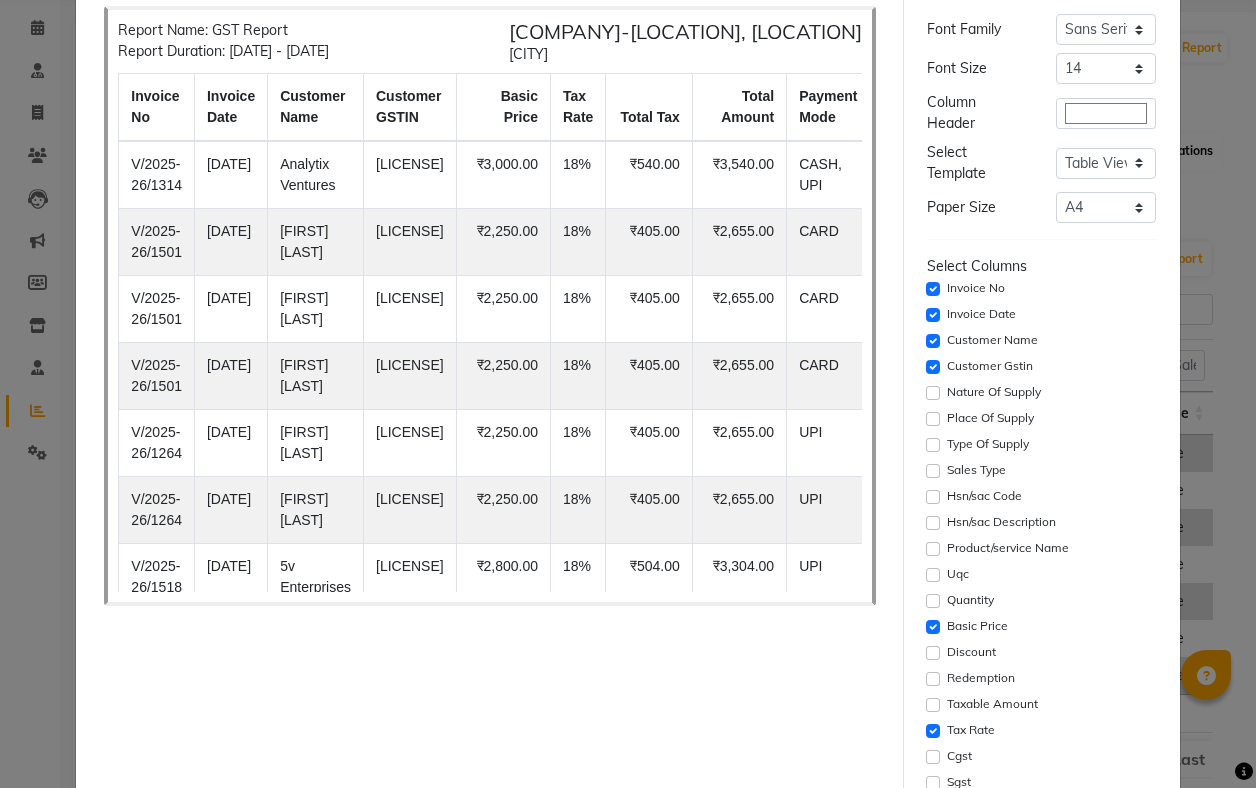scroll, scrollTop: 0, scrollLeft: 0, axis: both 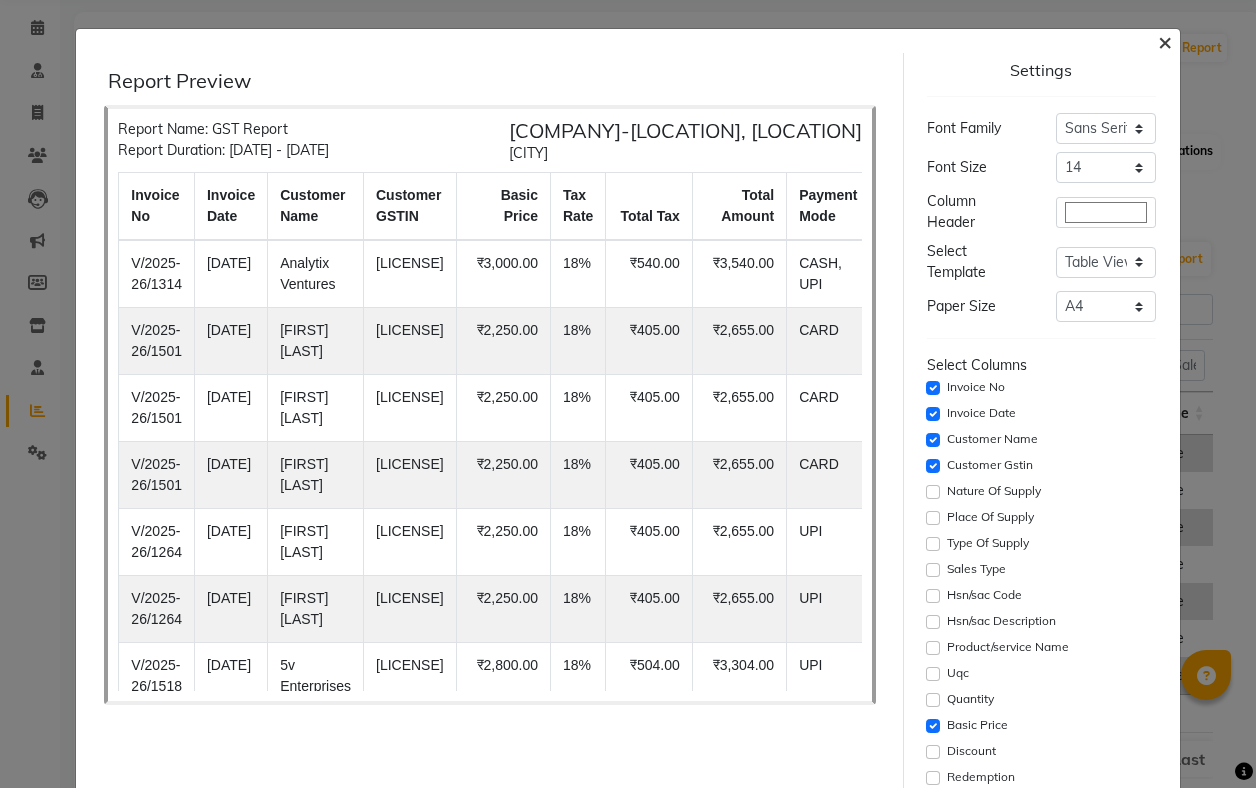 click on "×" 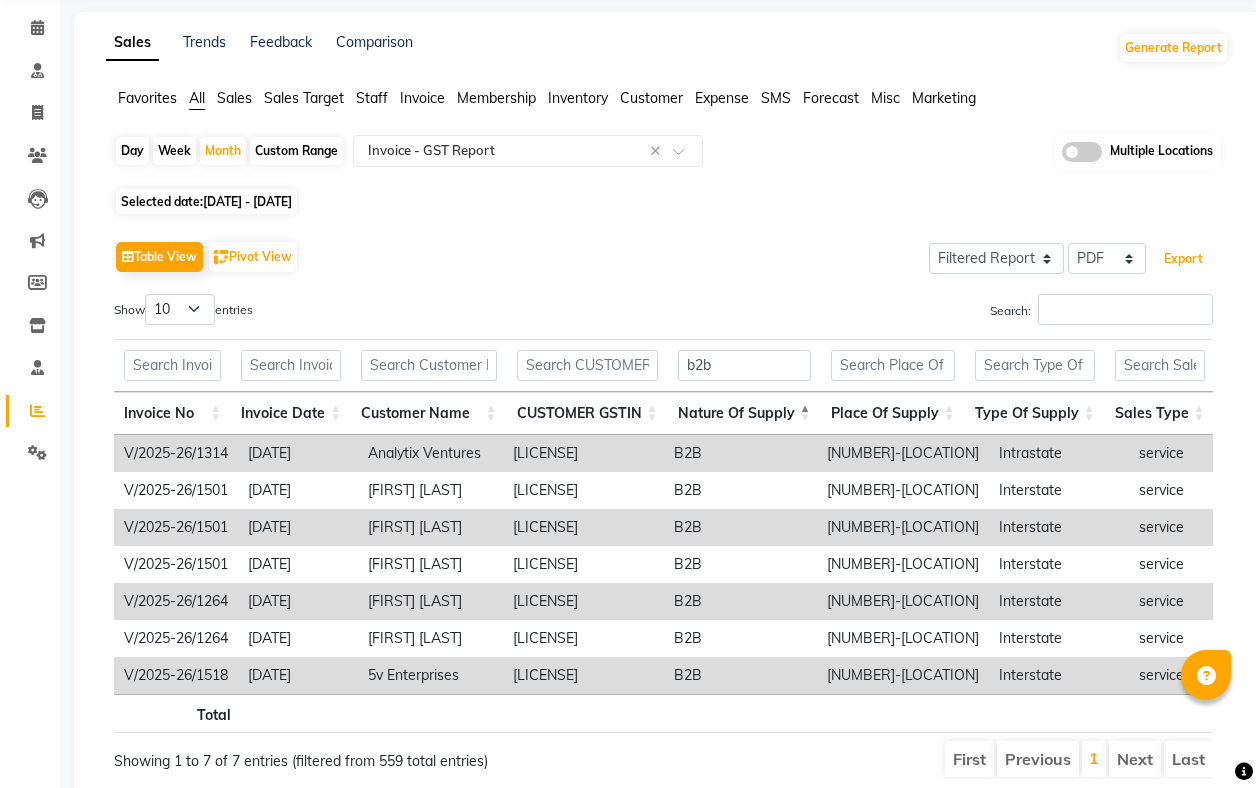 scroll, scrollTop: 0, scrollLeft: 0, axis: both 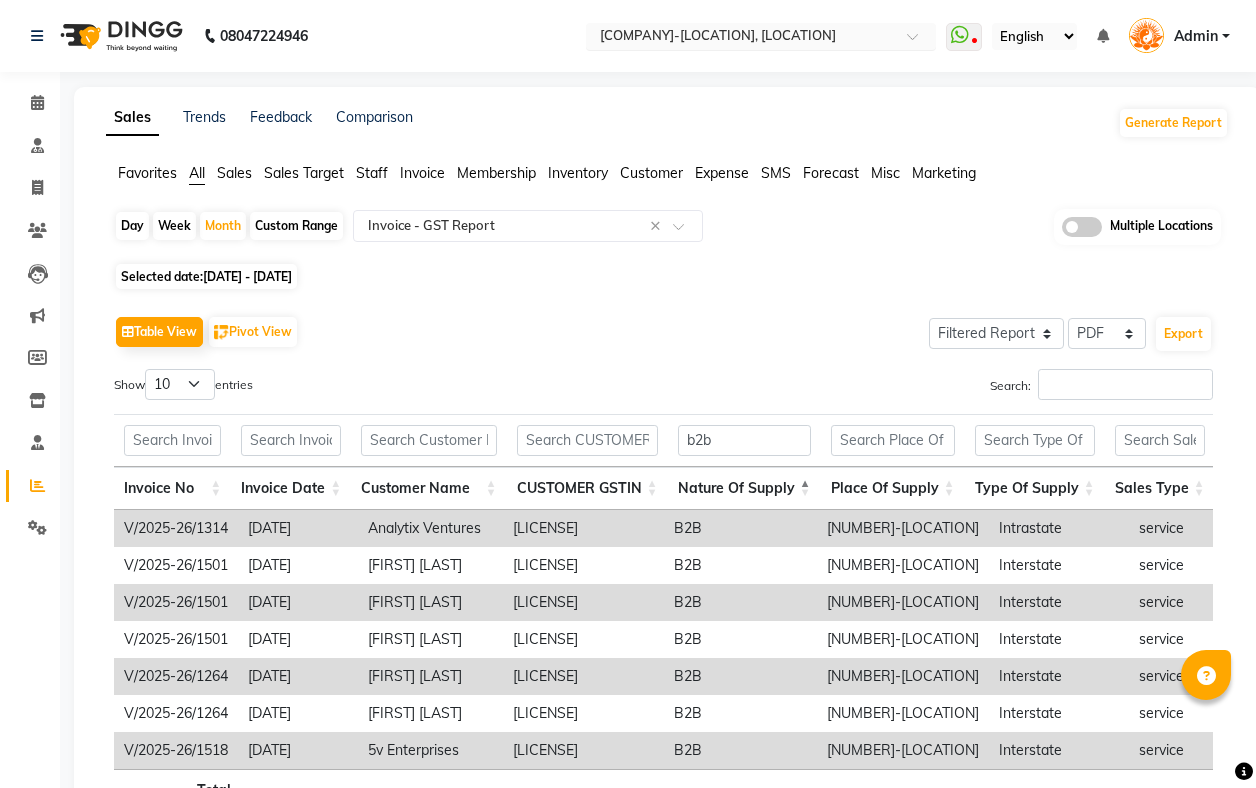 click at bounding box center (741, 38) 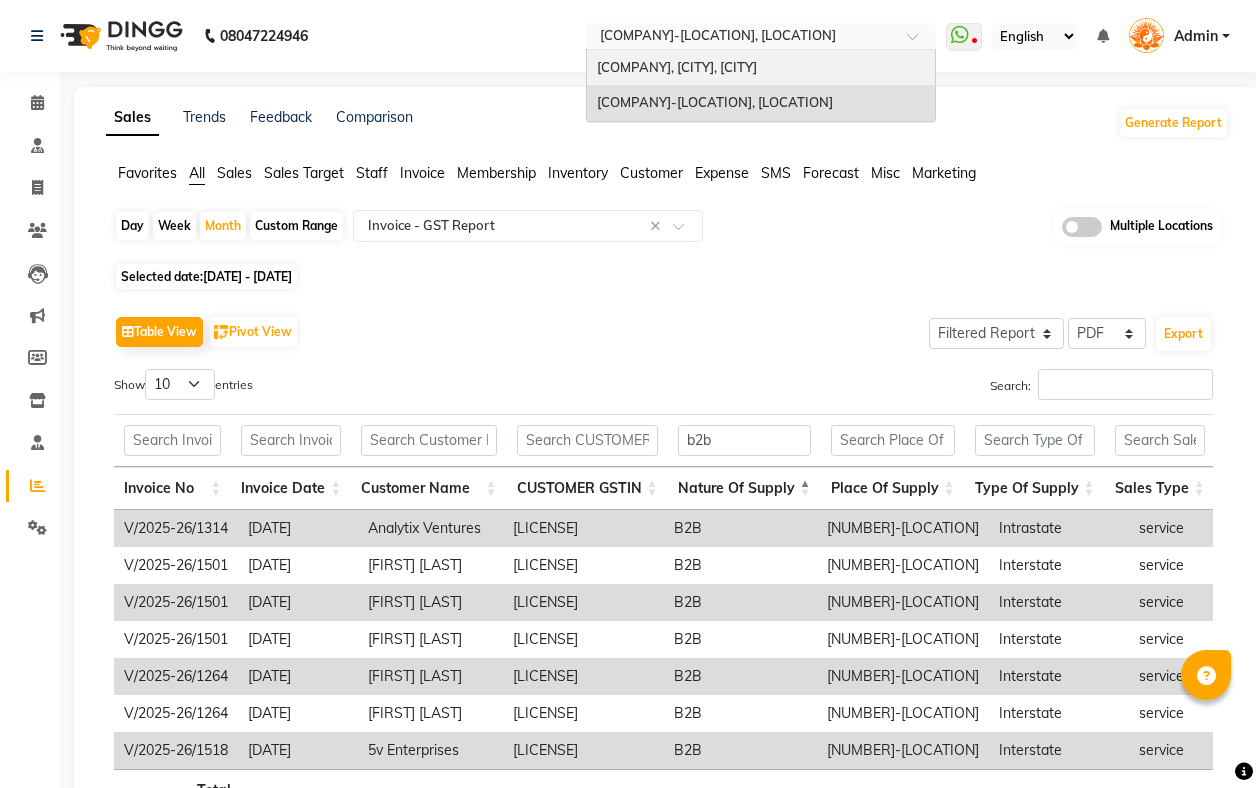 click on "[COMPANY], [CITY], [CITY]" at bounding box center (677, 67) 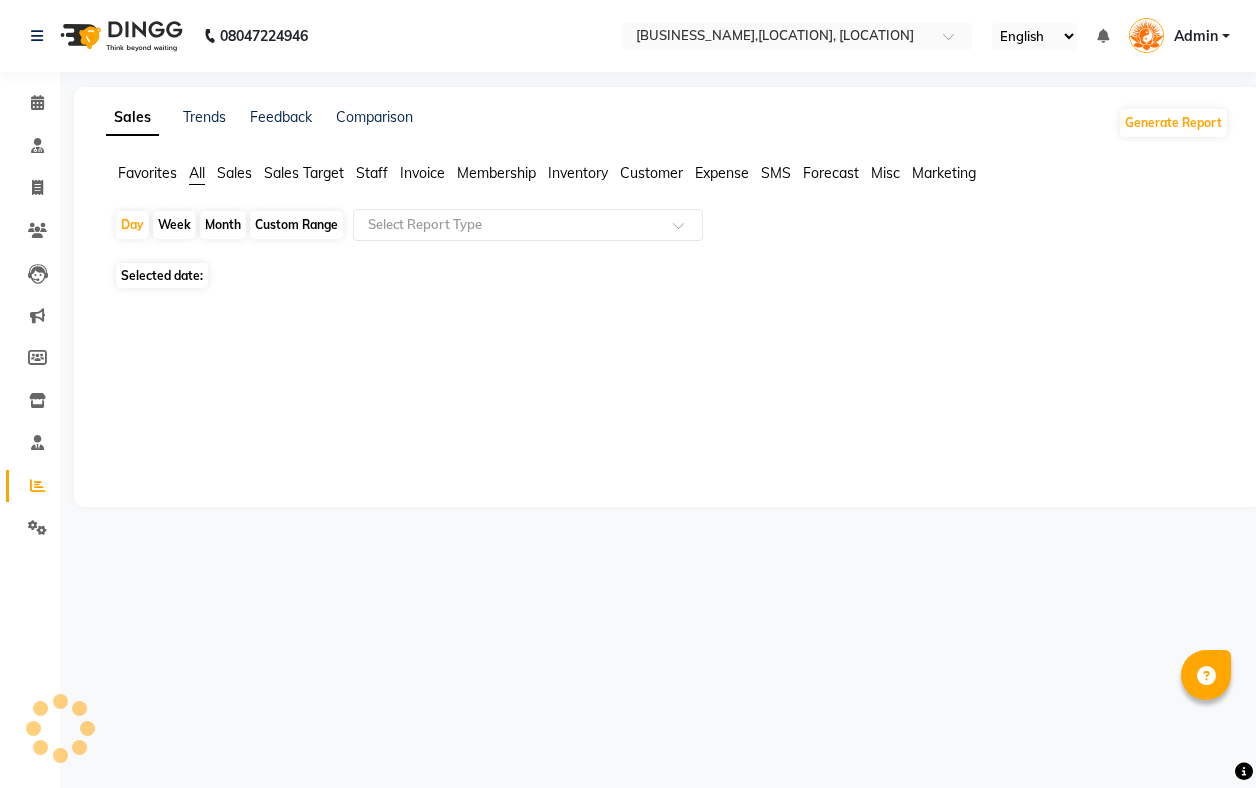 scroll, scrollTop: 0, scrollLeft: 0, axis: both 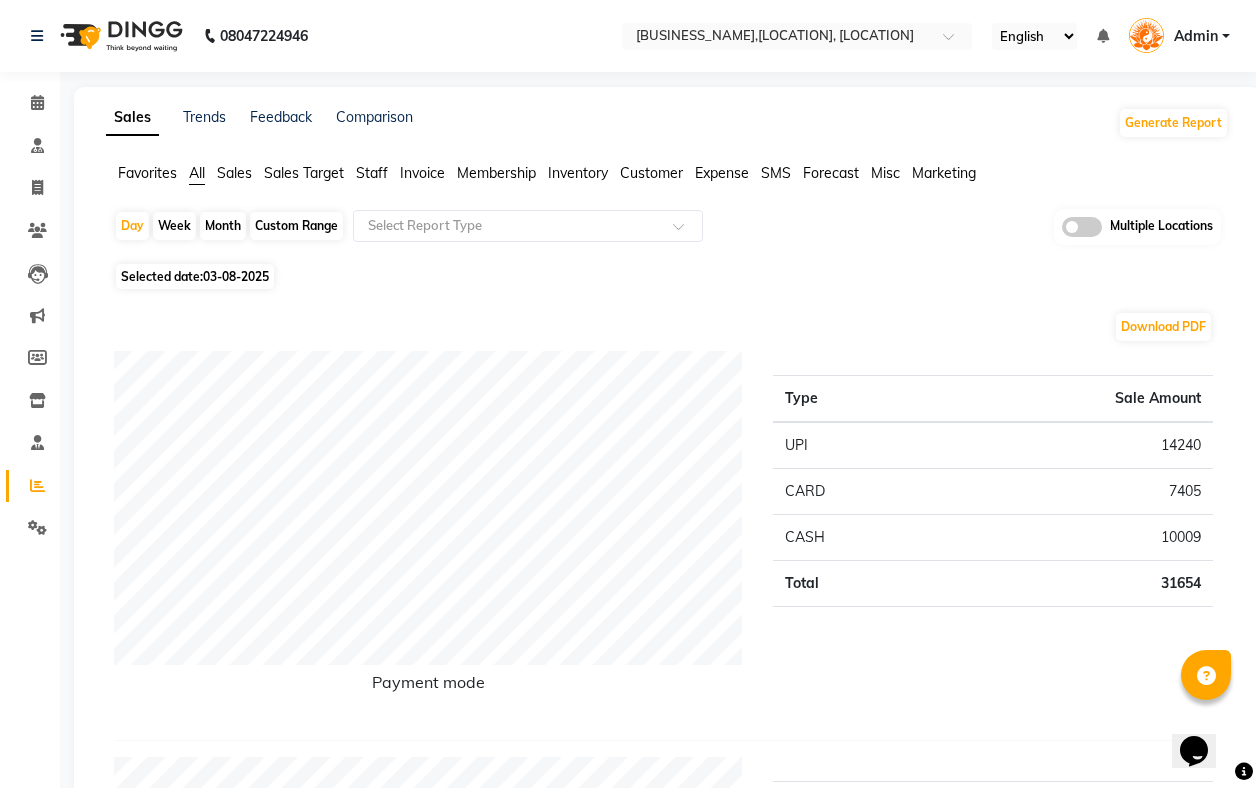 click on "Month" 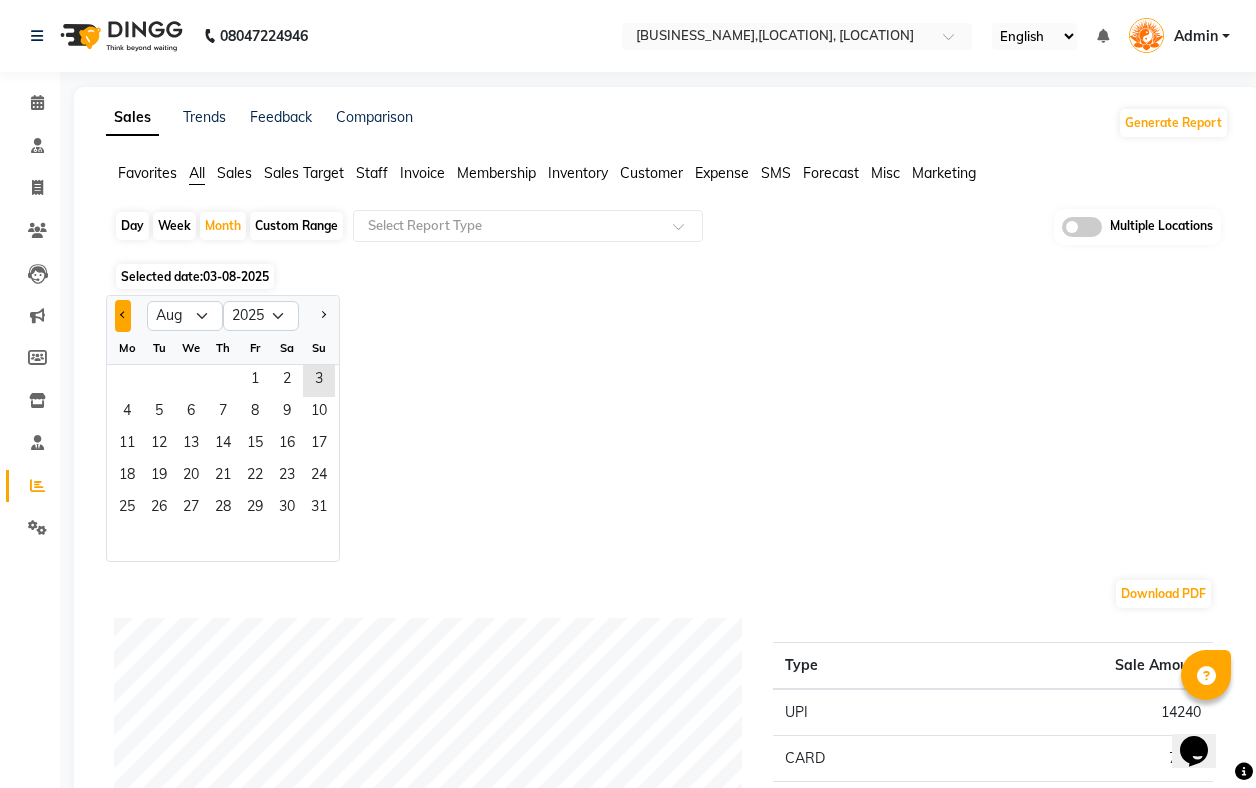 click 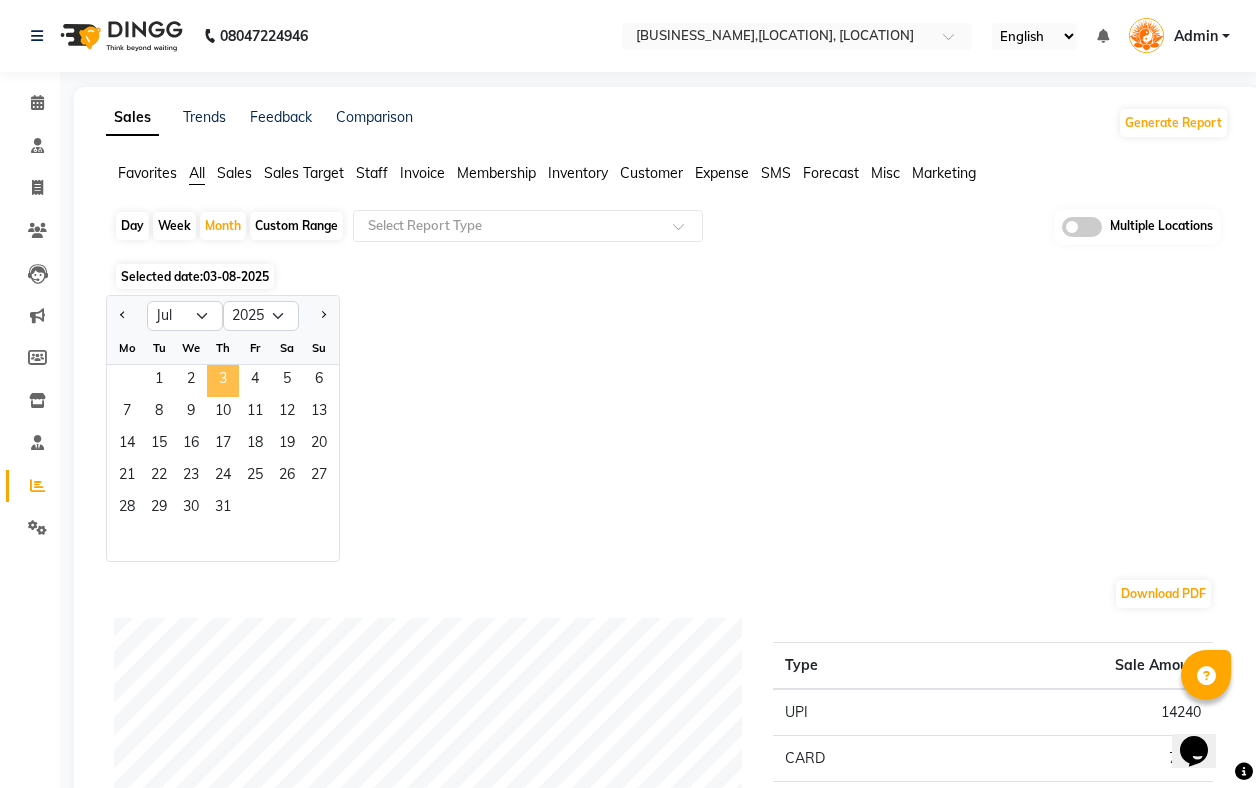 click on "3" 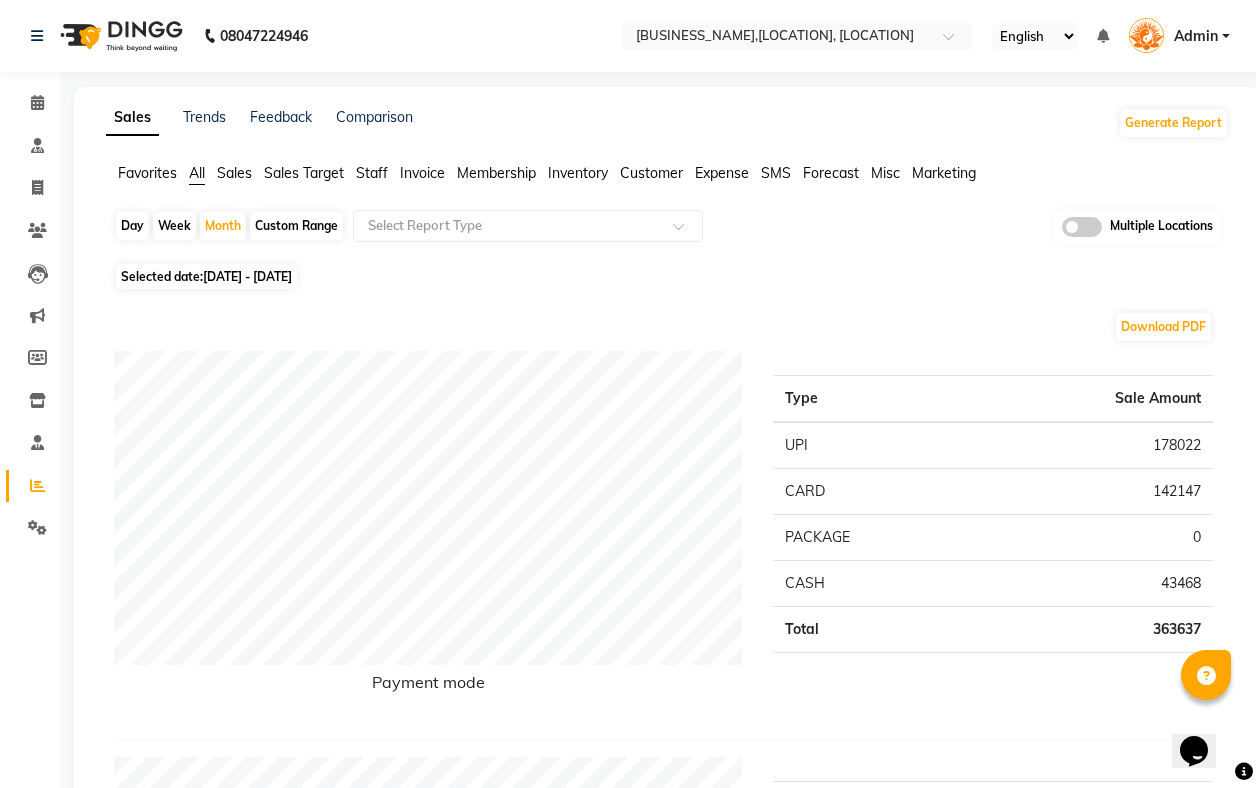click on "Favorites All Sales Sales Target Staff Invoice Membership Inventory Customer Expense SMS Forecast Misc Marketing  Day   Week   Month   Custom Range  Select Report Type Multiple Locations Selected date:  01-07-2025 - 31-07-2025  Download PDF Payment mode Type Sale Amount UPI 178022 CARD 142147 PACKAGE 0 CASH 43468 Total 363637 Staff summary Type Sale Amount Lucy 74875 Salew 65623 Momiine 59506 Maikho 64473 Marine 59782 Iluning 42955 Cham 43806 Keerthi 10620 Rahone 1239 Total 422879 Sales summary Type Sale Amount Vouchers 0 Tips 0 Prepaid 0 Gift card 0 Products 0 Packages 0 Services 412261 Memberships 10620 Fee 0 Total 422881 Service by category Type Sale Amount Reflexology 410373 Essential Oil Therapies 1888 Total 412261 Service sales Type Sale Amount Thai Yoga Therapy 60min 106332 Foot Reflexology 30min 52639 Foot Reflexology 45min 34215 Thai Yoga Therapy 90min 26196 Pain Therapy 45min 23881 Foot Reflexology 60min 22815 Pain Therapy 60min 21417 Facial Therapy (Reflex/ Gua Sha/ Cupping) 19824 17514 16107 71318" 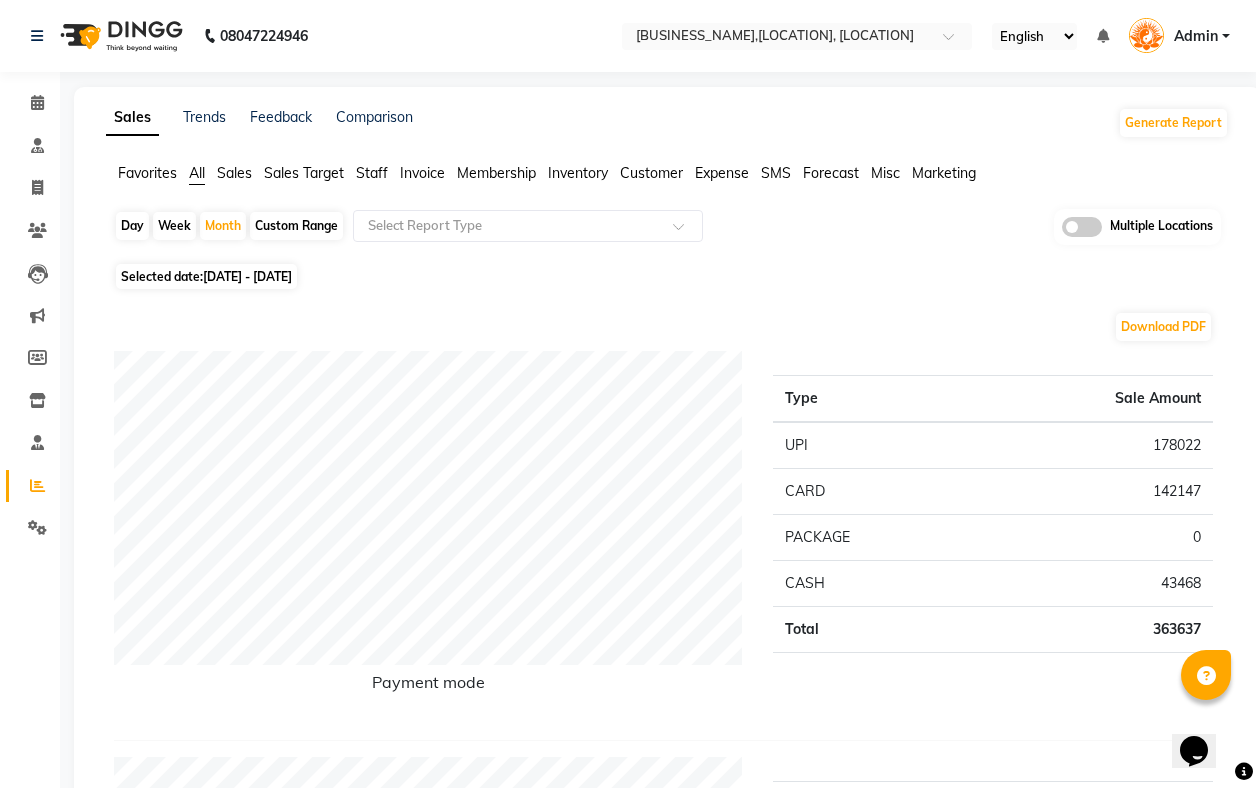 click on "Day   Week   Month   Custom Range  Select Report Type Multiple Locations" 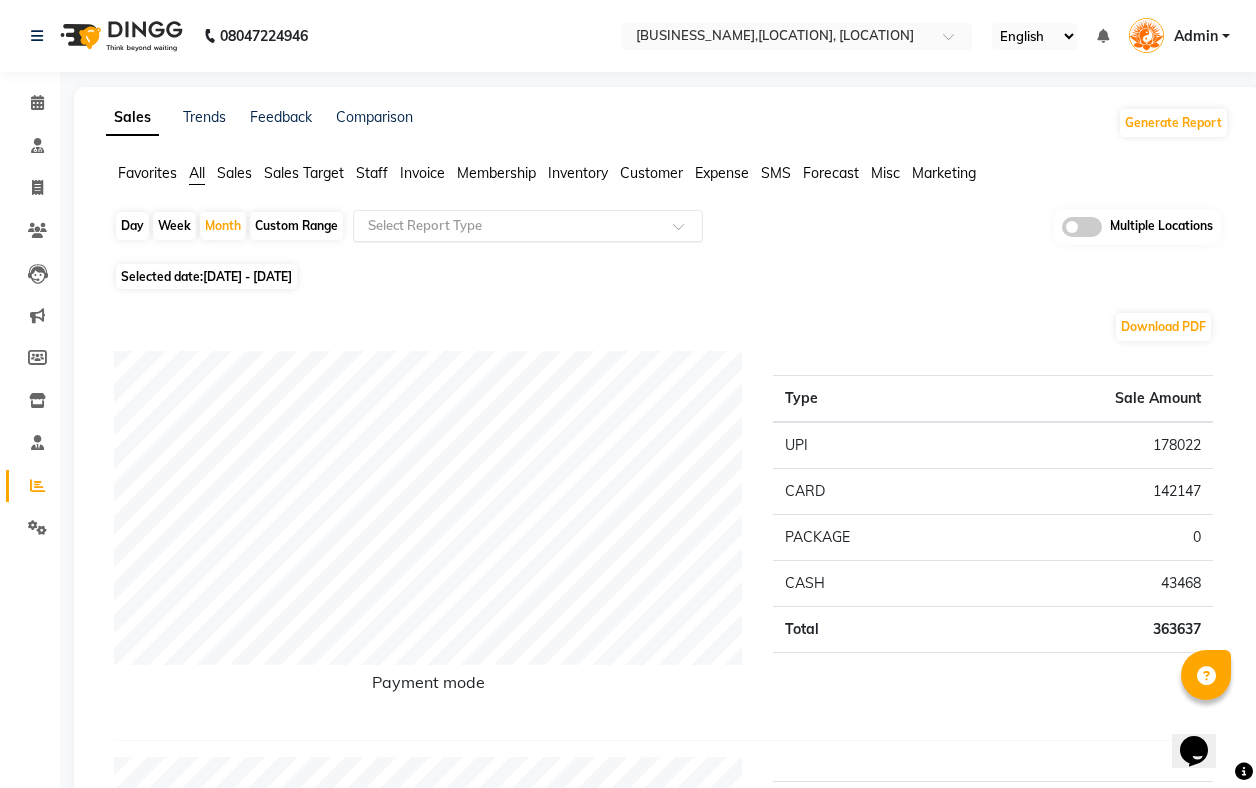 click on "Select Report Type" 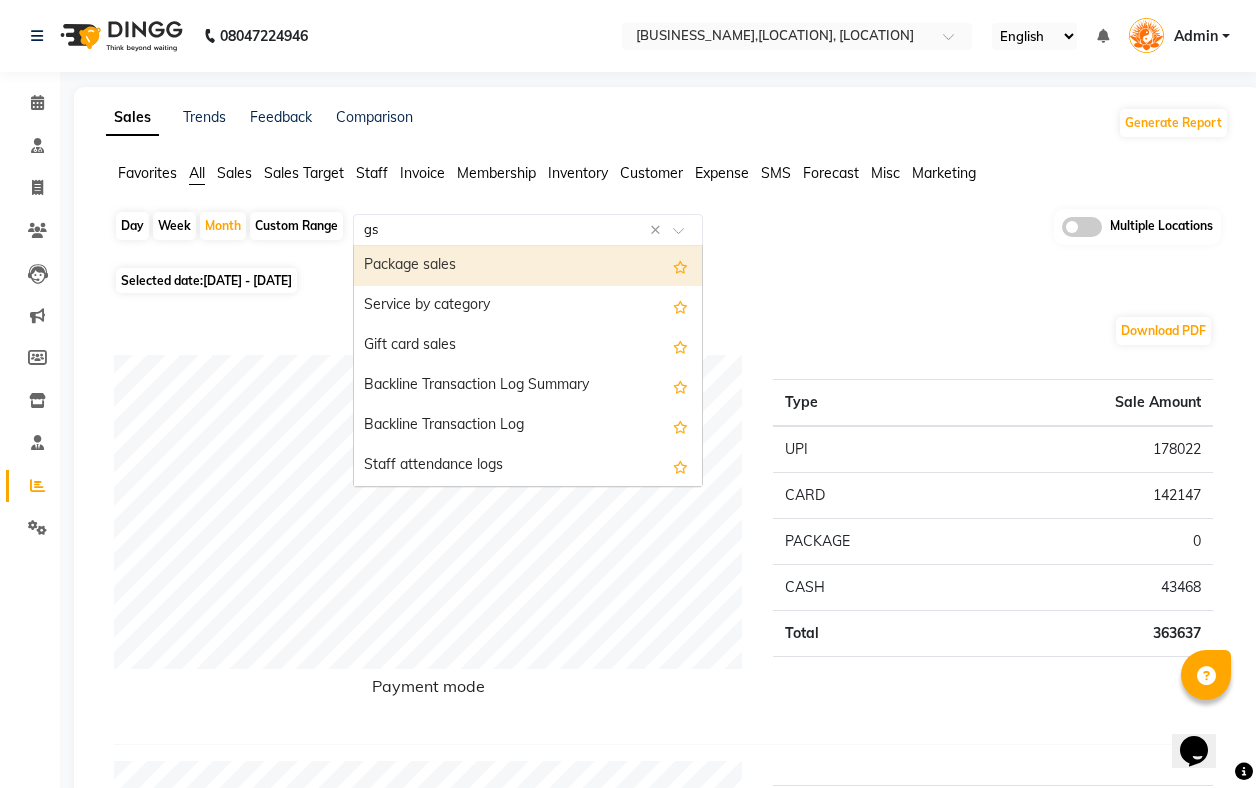 type on "gst" 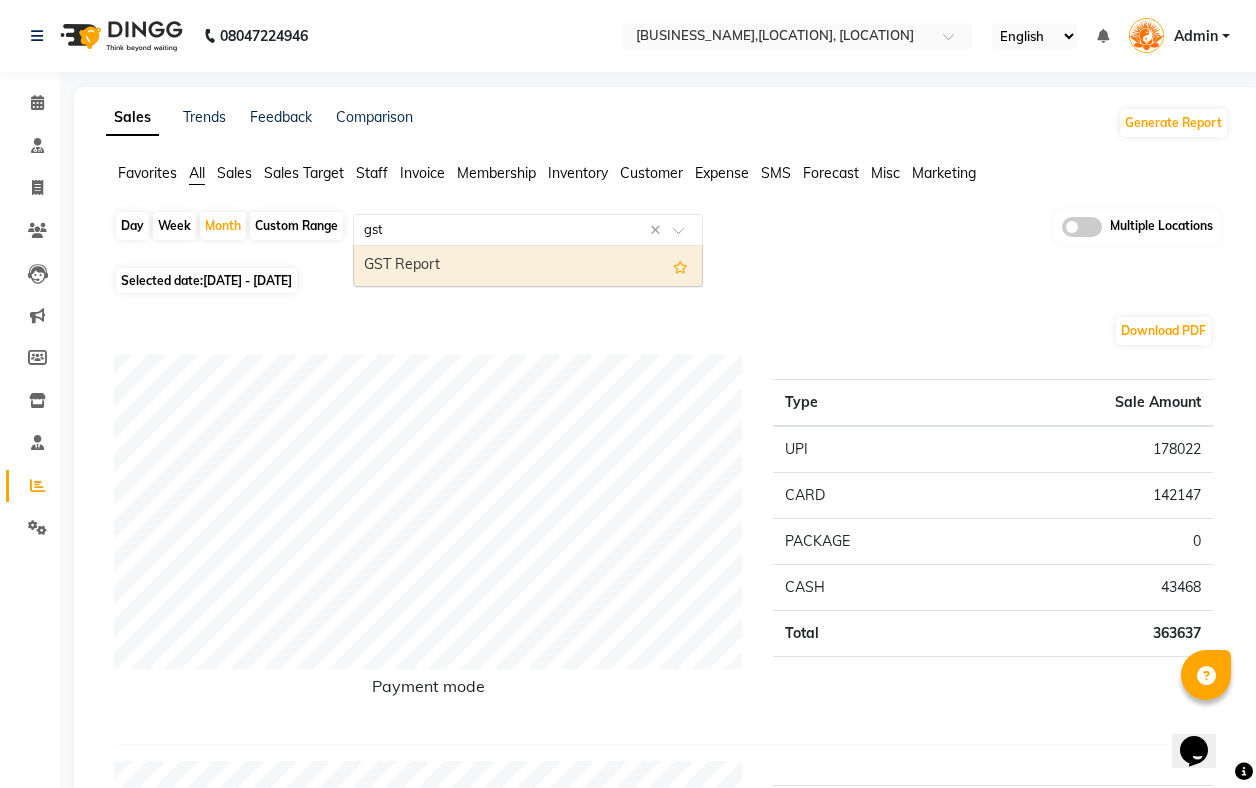 click on "GST Report" at bounding box center [528, 266] 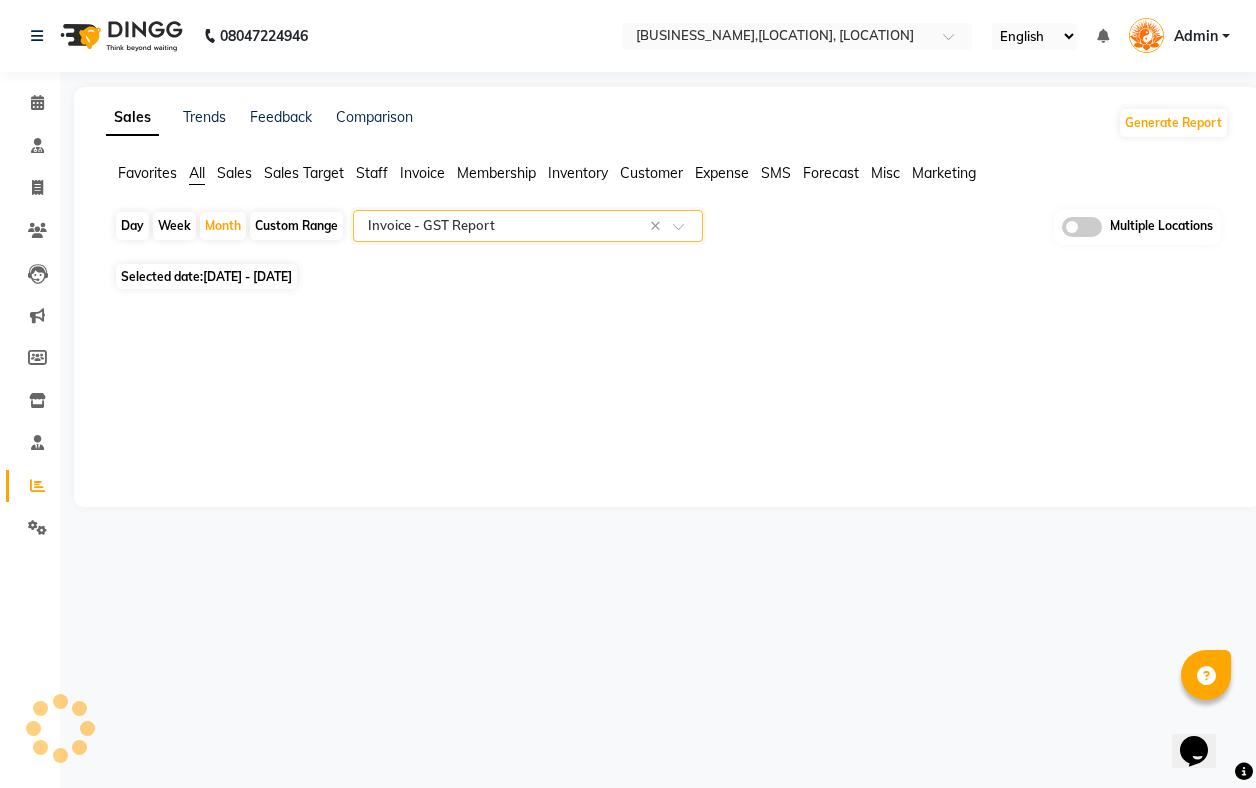 select on "filtered_report" 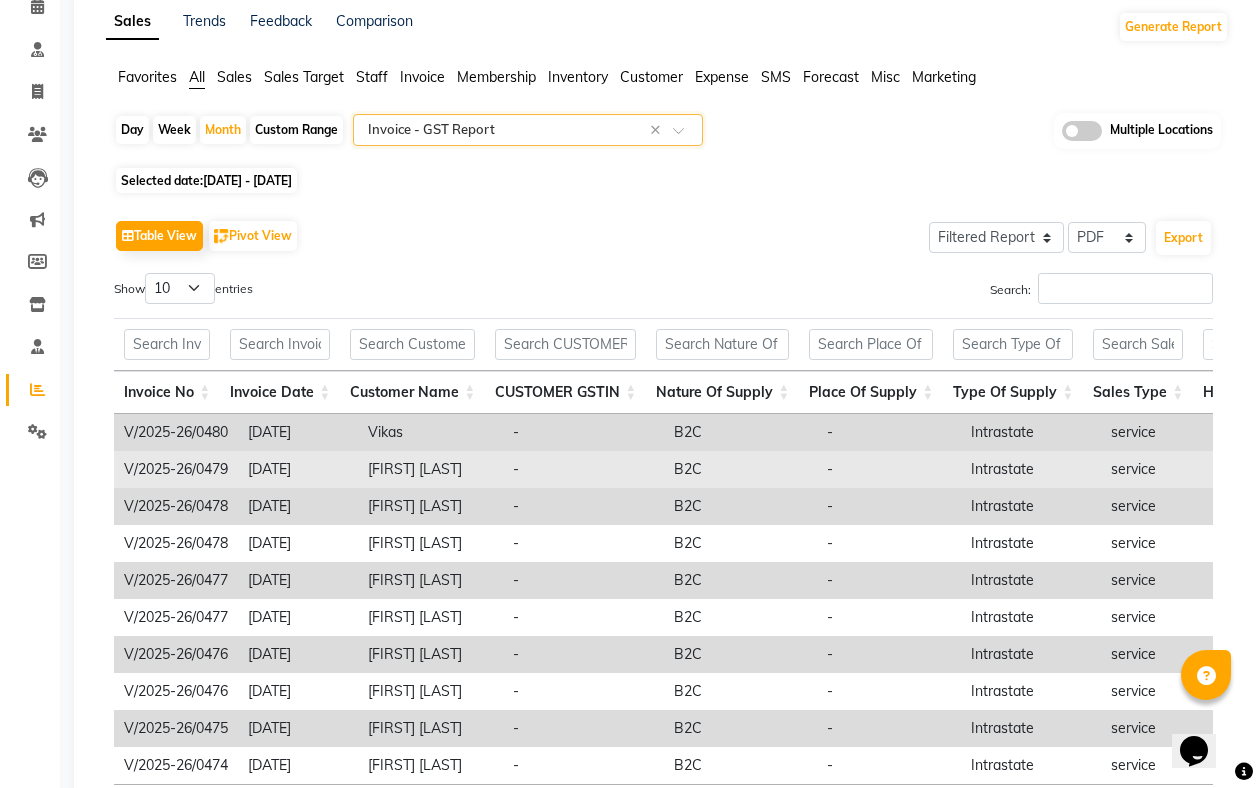 scroll, scrollTop: 164, scrollLeft: 0, axis: vertical 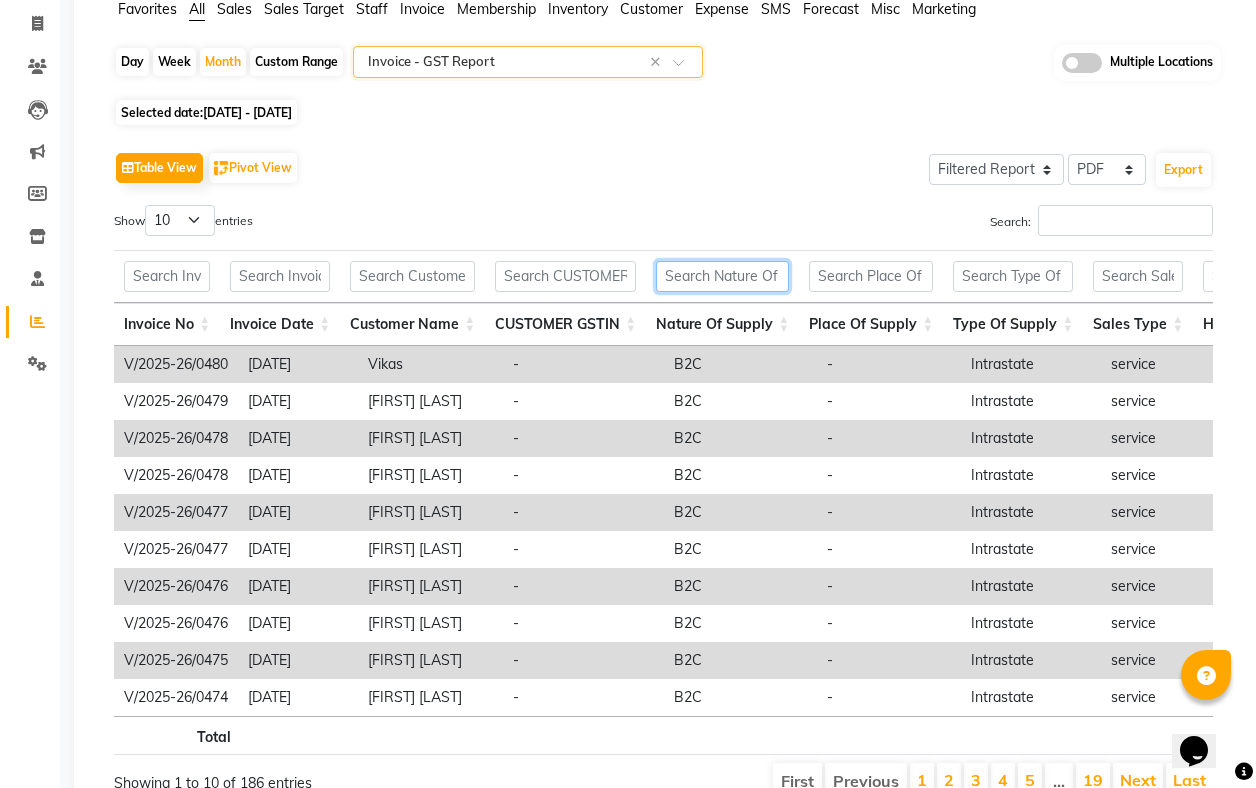 click at bounding box center (722, 276) 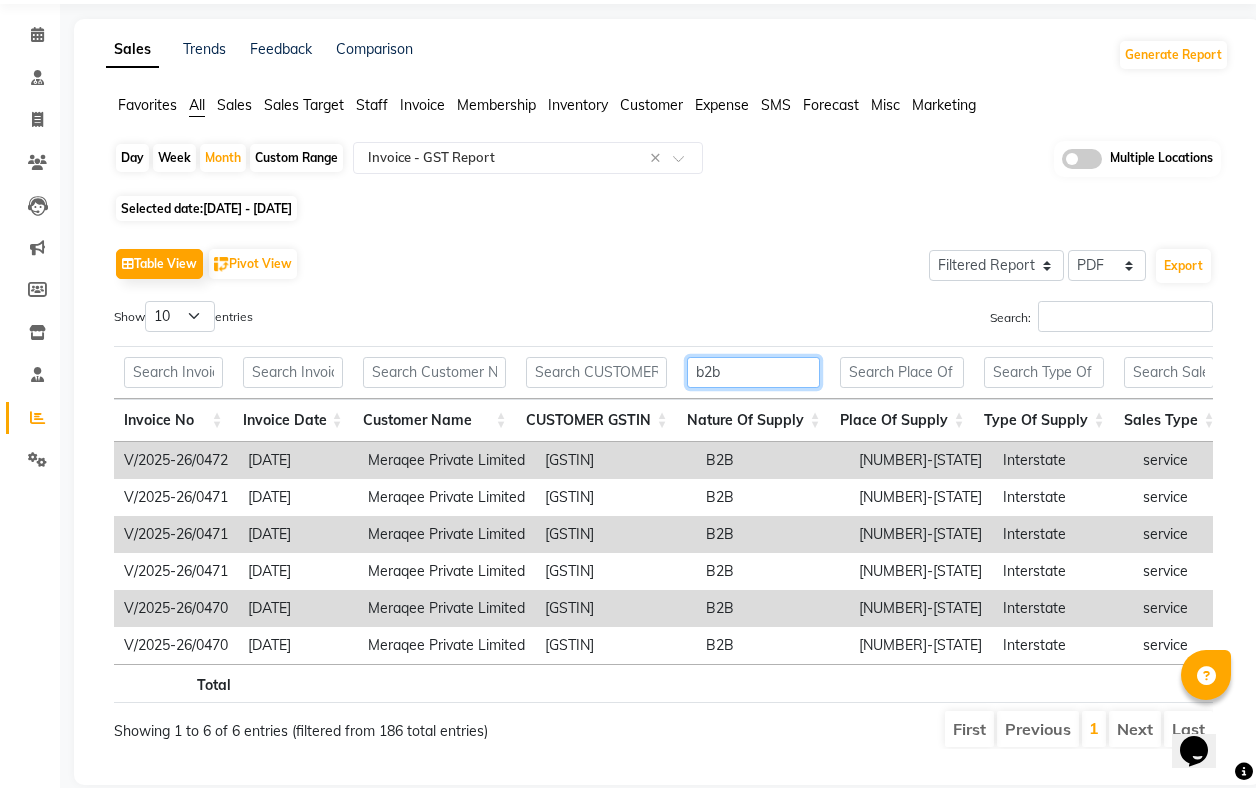 scroll, scrollTop: 51, scrollLeft: 0, axis: vertical 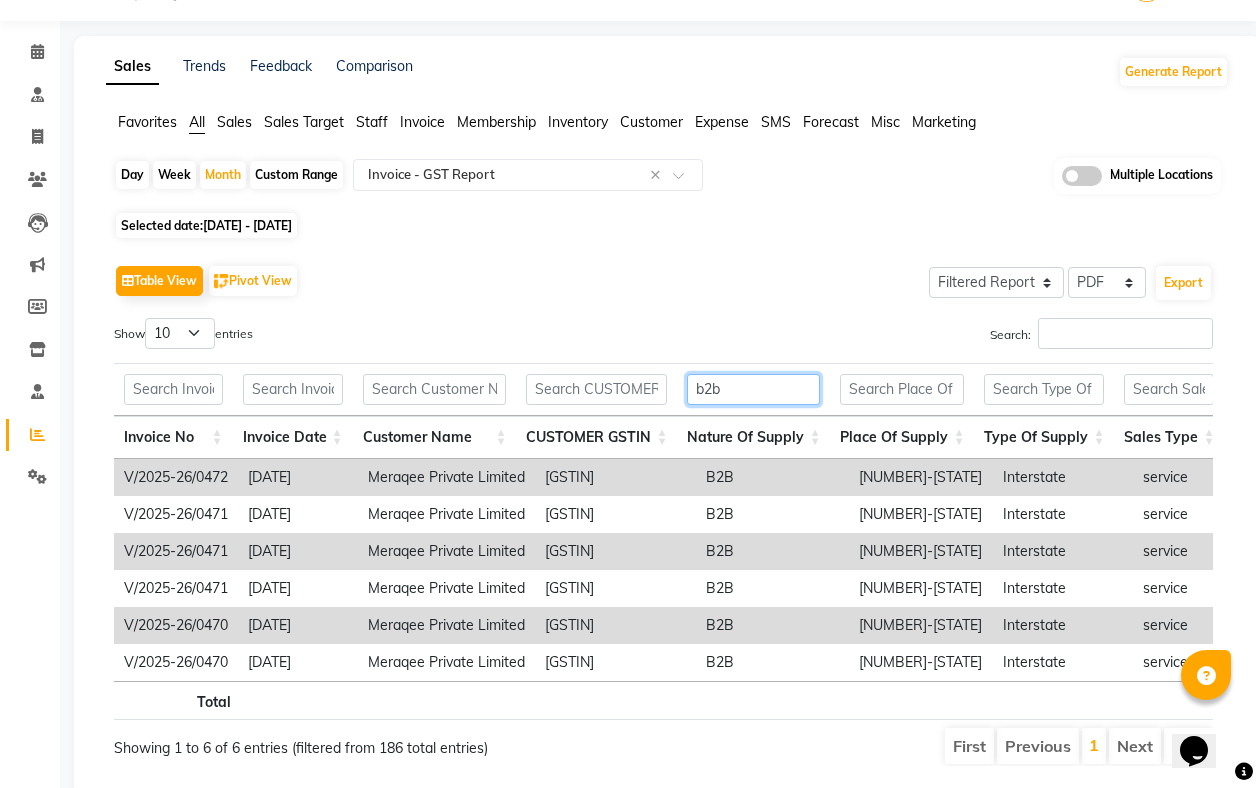 type on "b2b" 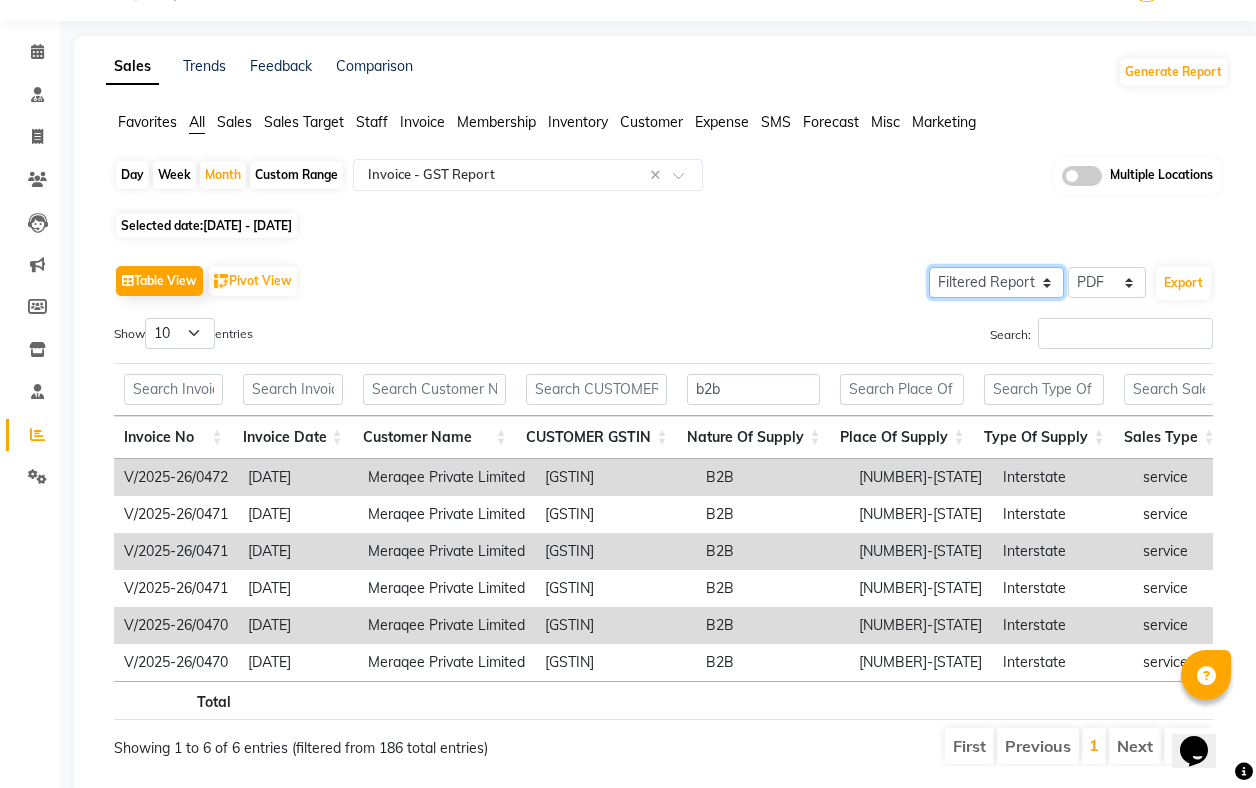 click on "Select Full Report Filtered Report" 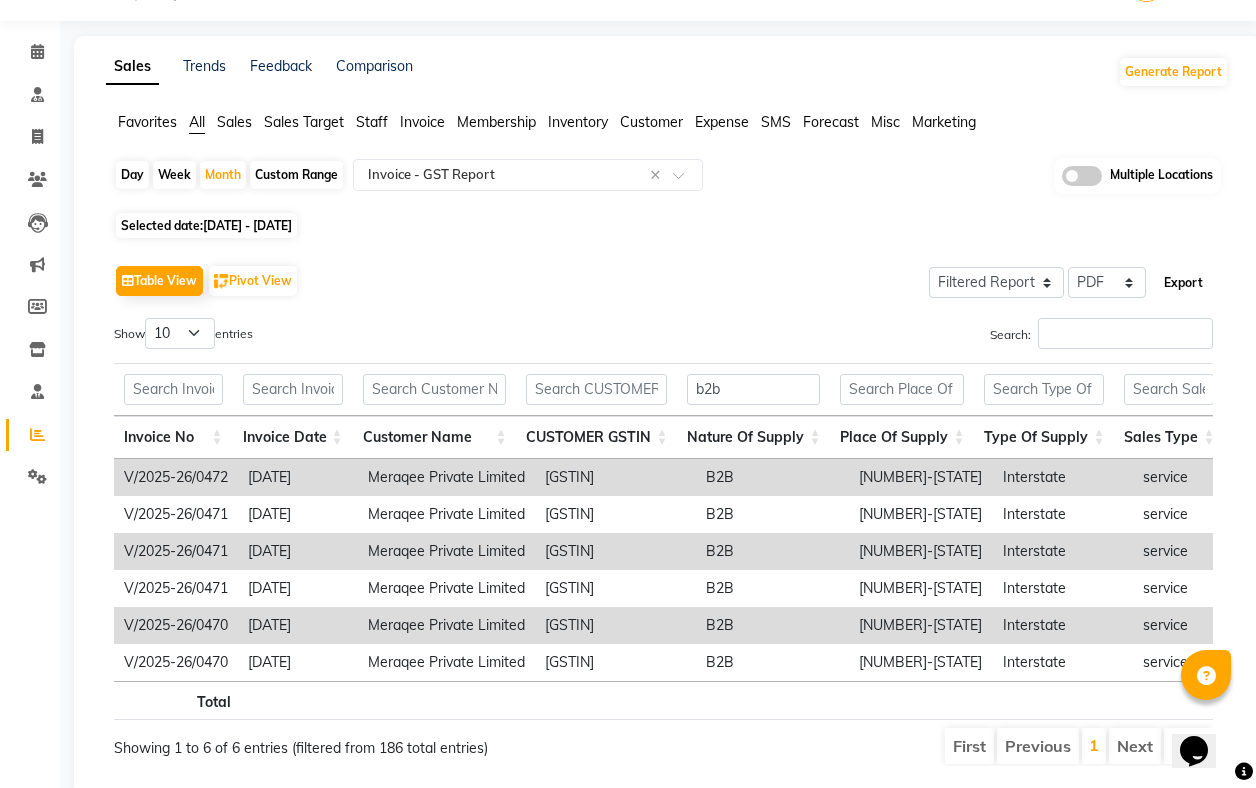 click on "Export" 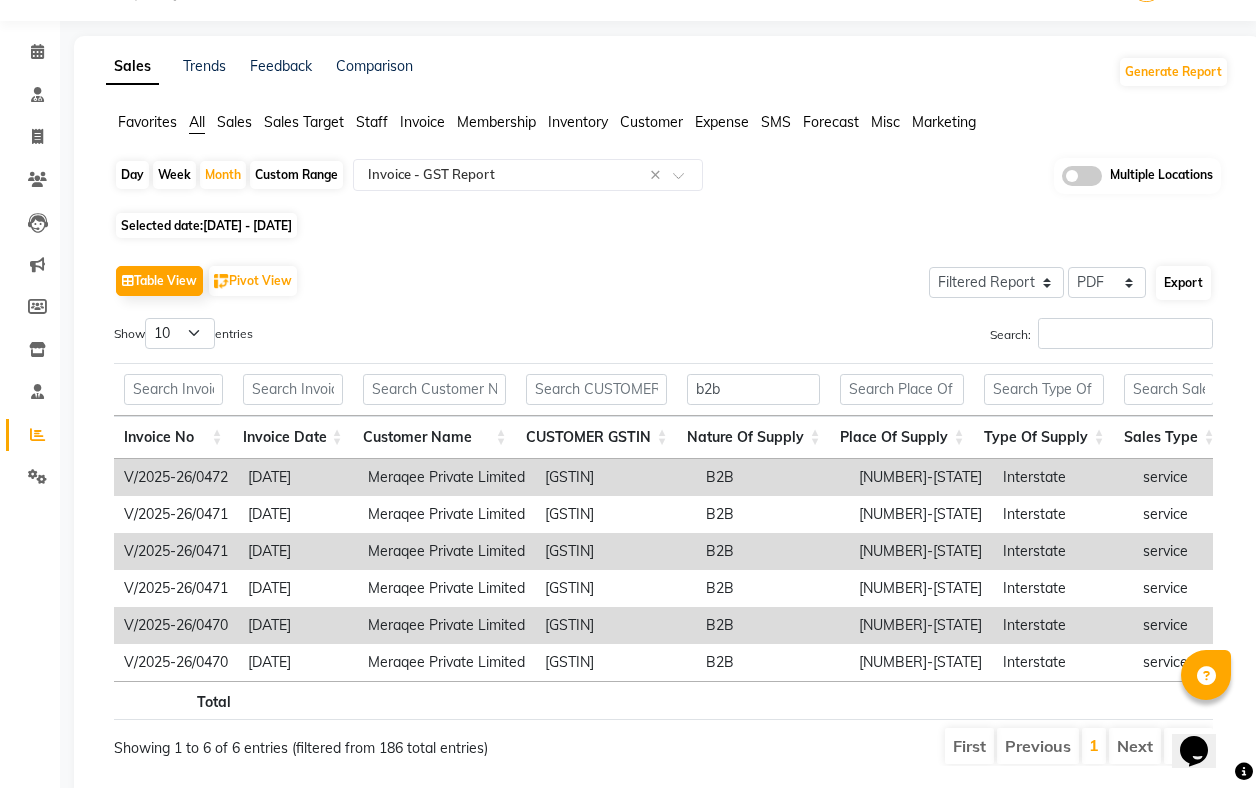 select on "sans-serif" 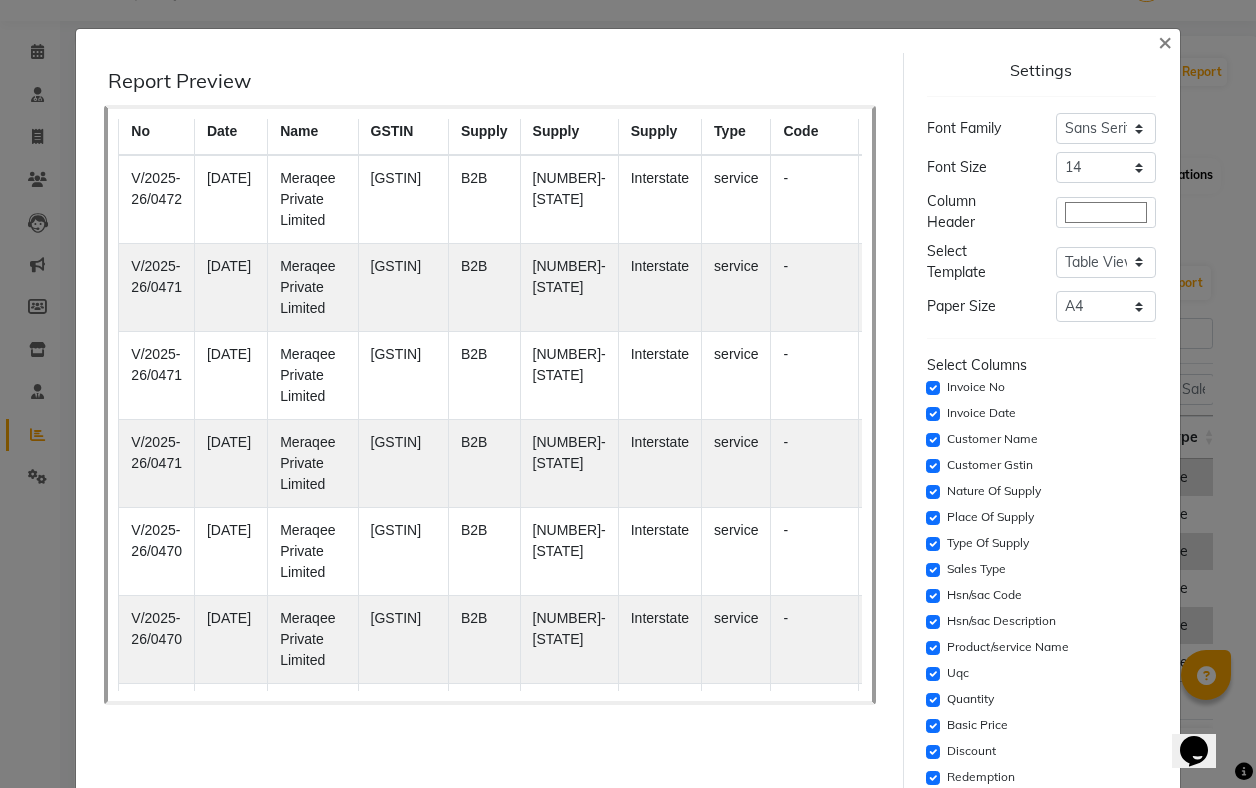 scroll, scrollTop: 197, scrollLeft: 0, axis: vertical 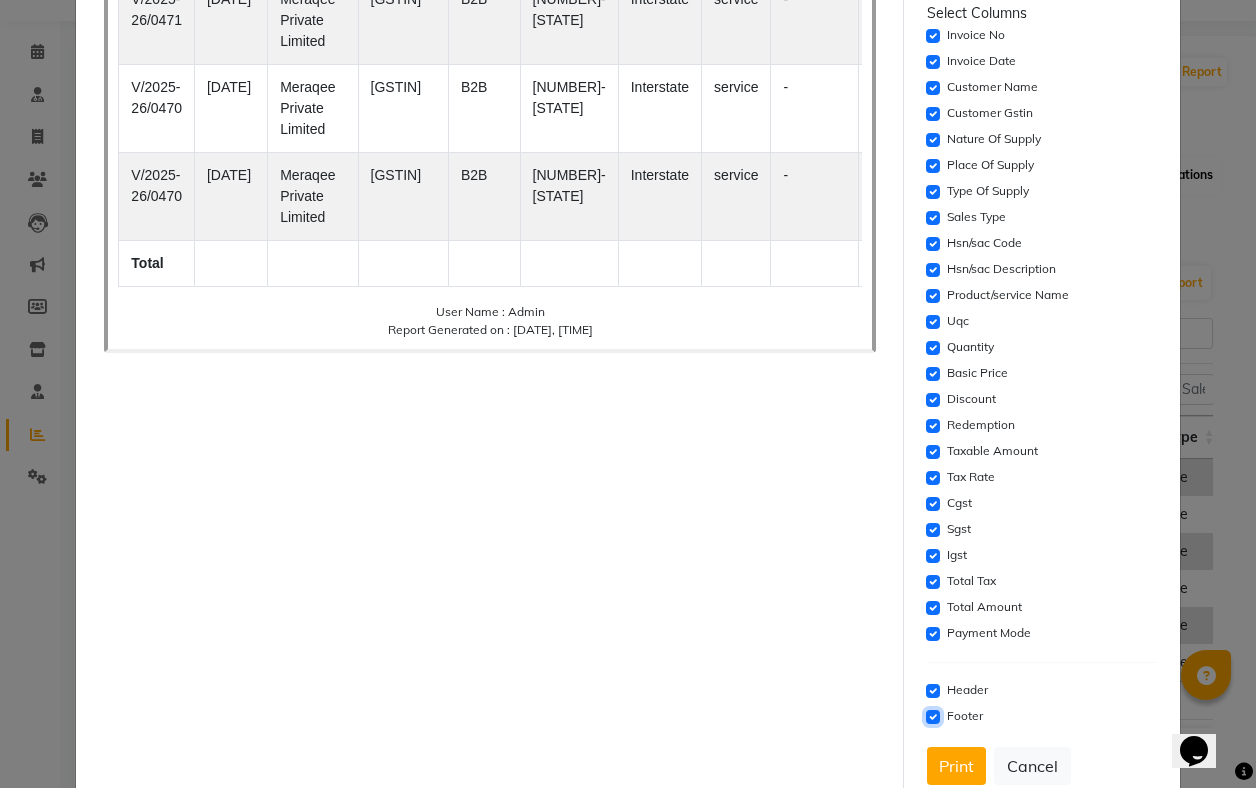 click 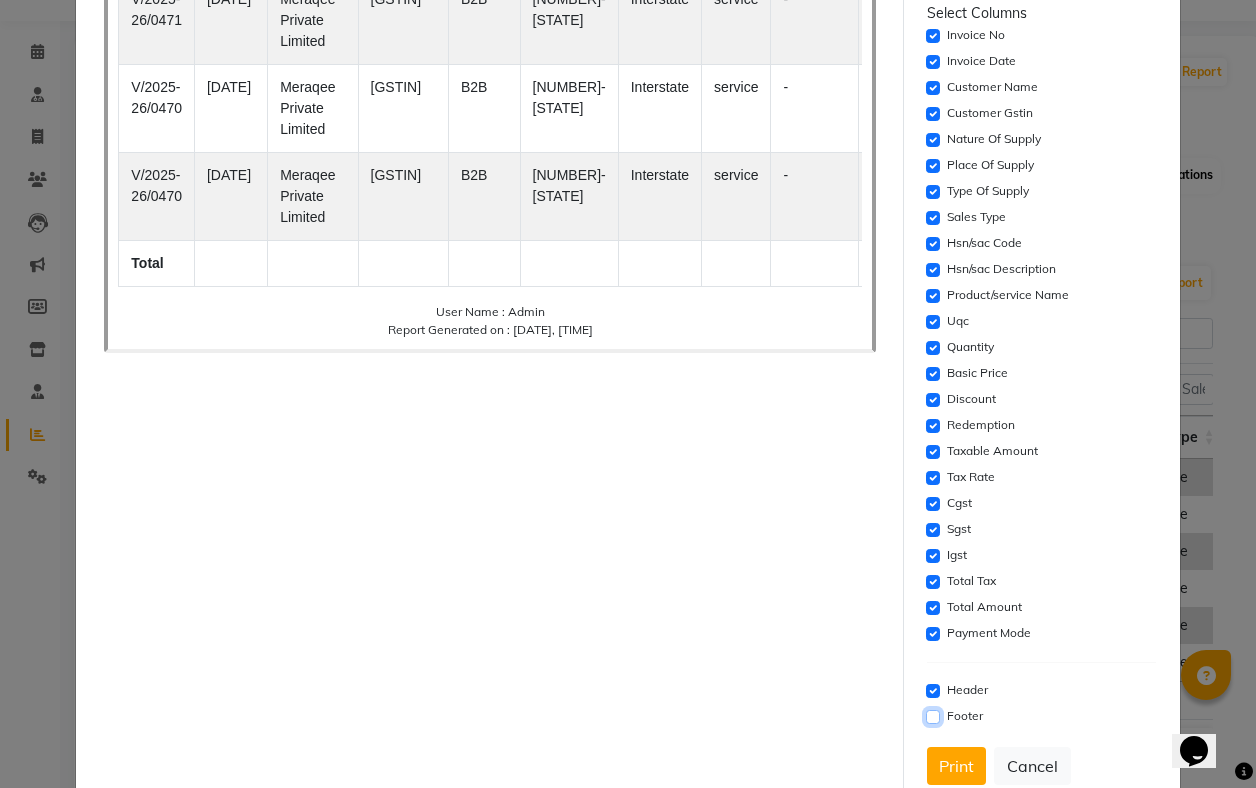 scroll, scrollTop: 161, scrollLeft: 0, axis: vertical 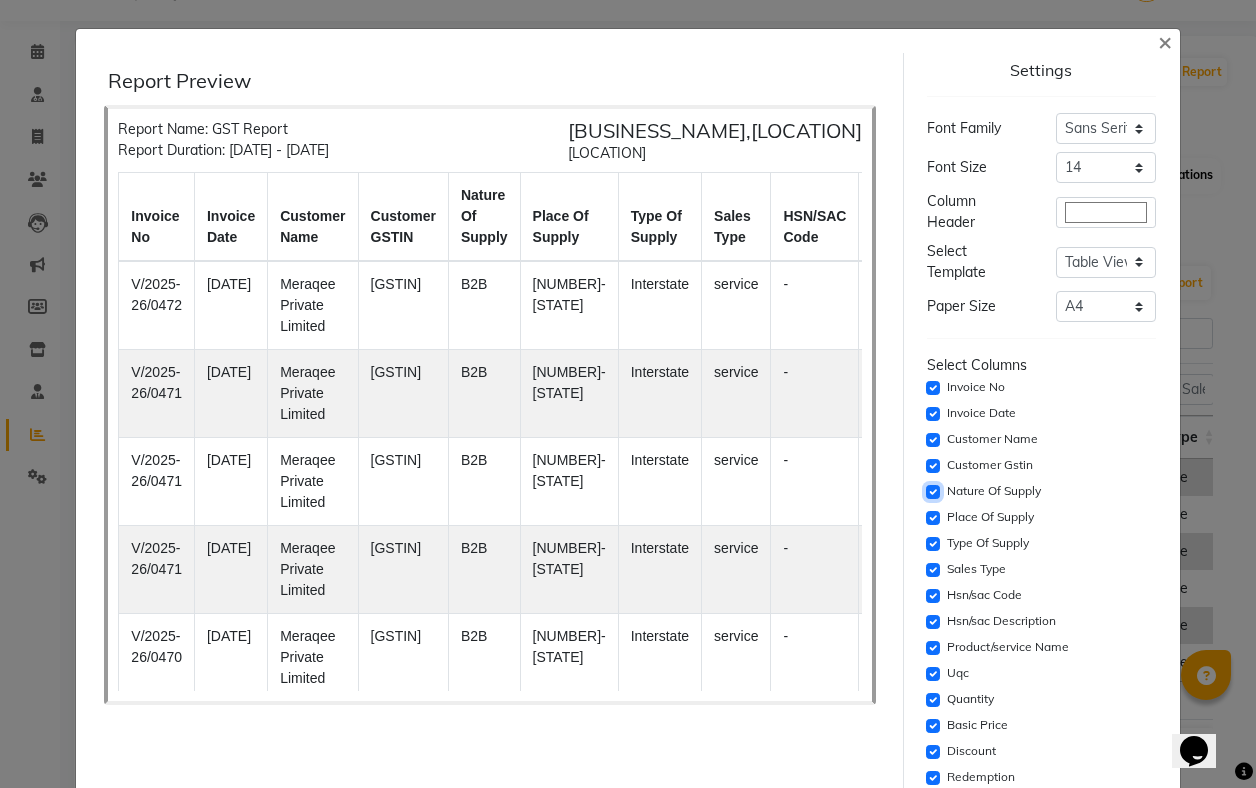 click 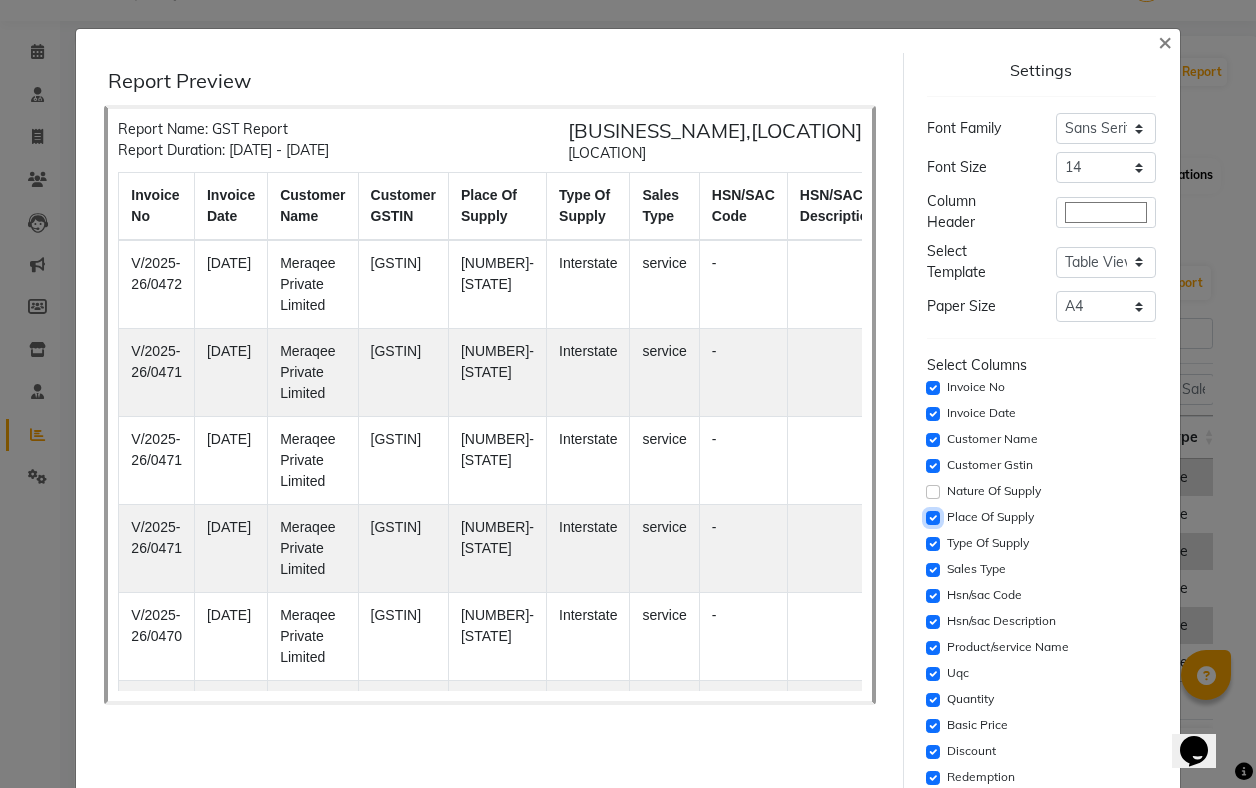 click 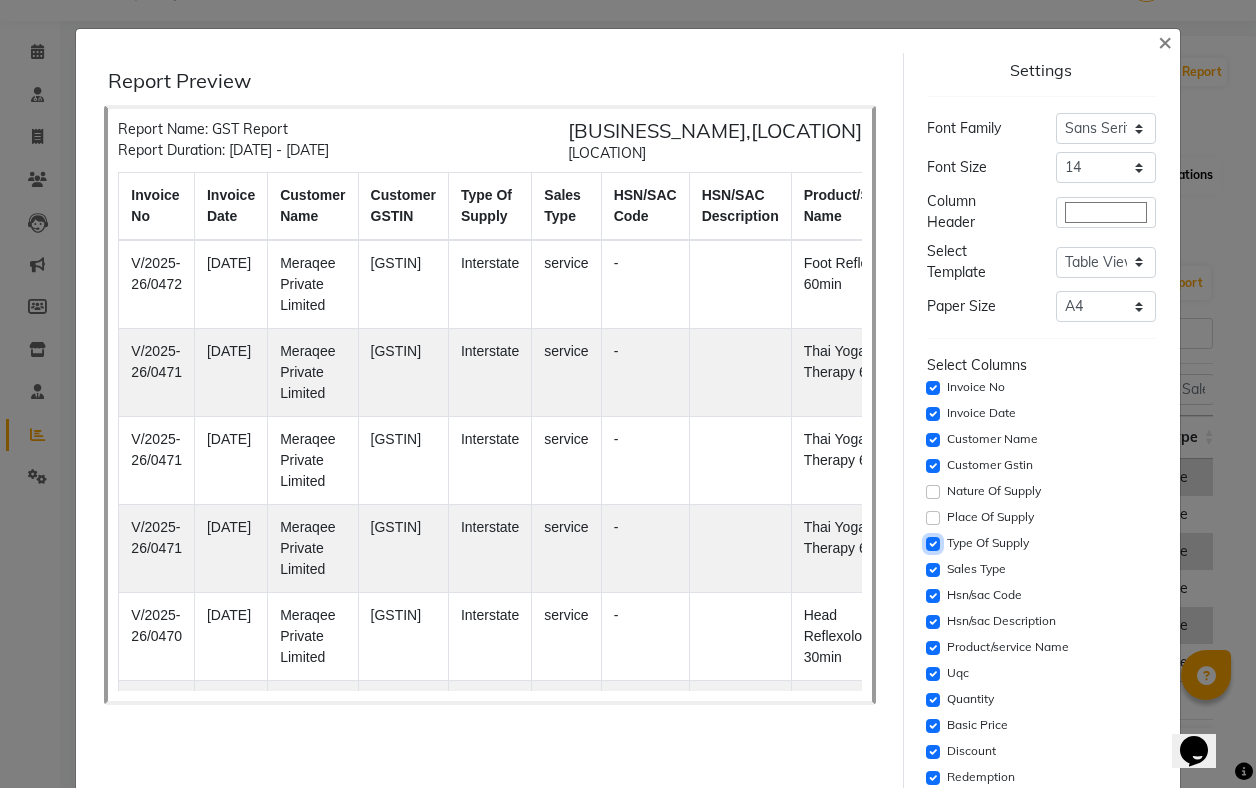click 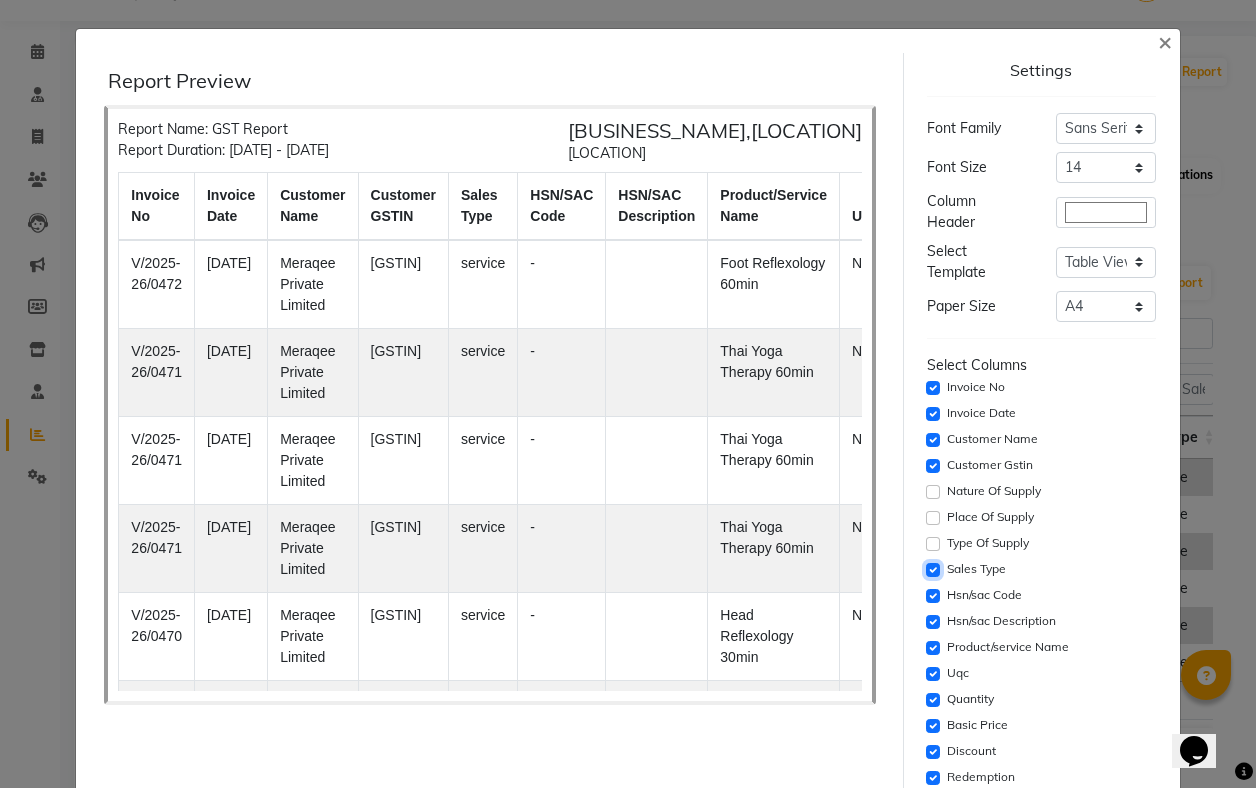 click 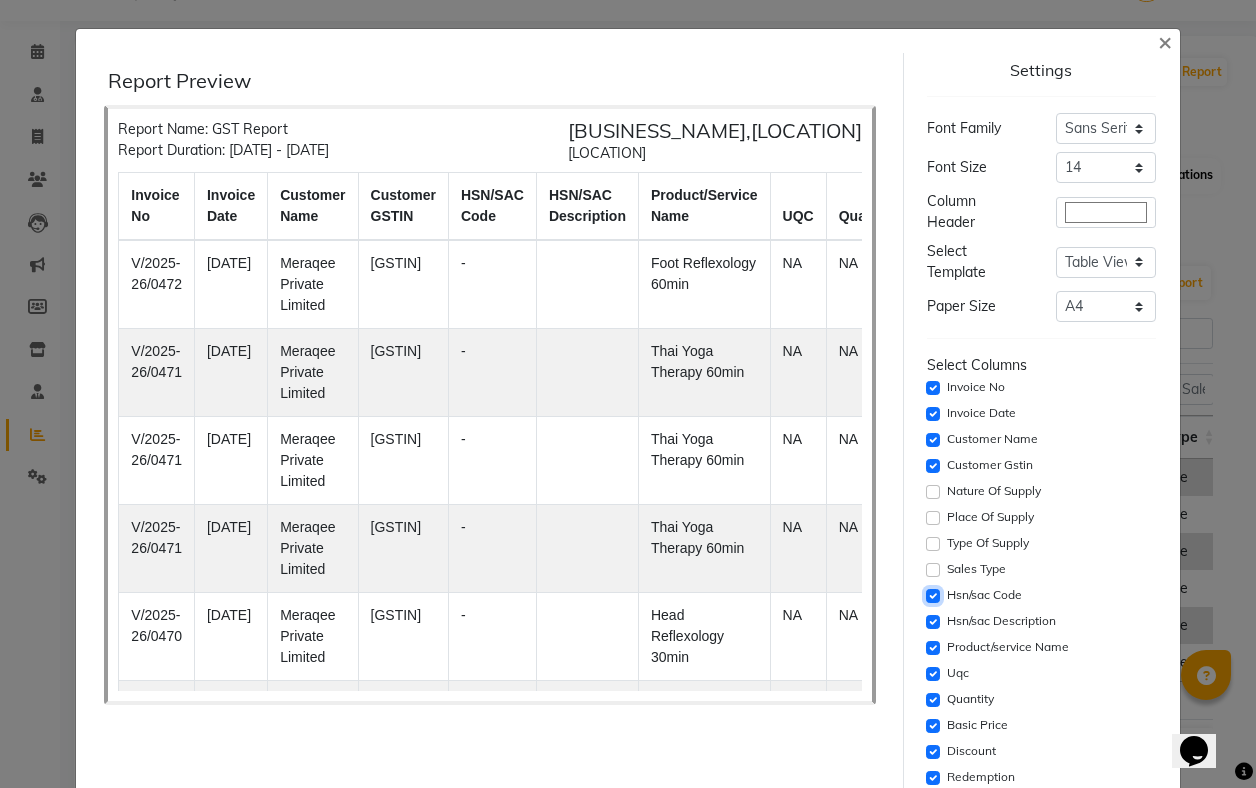 click 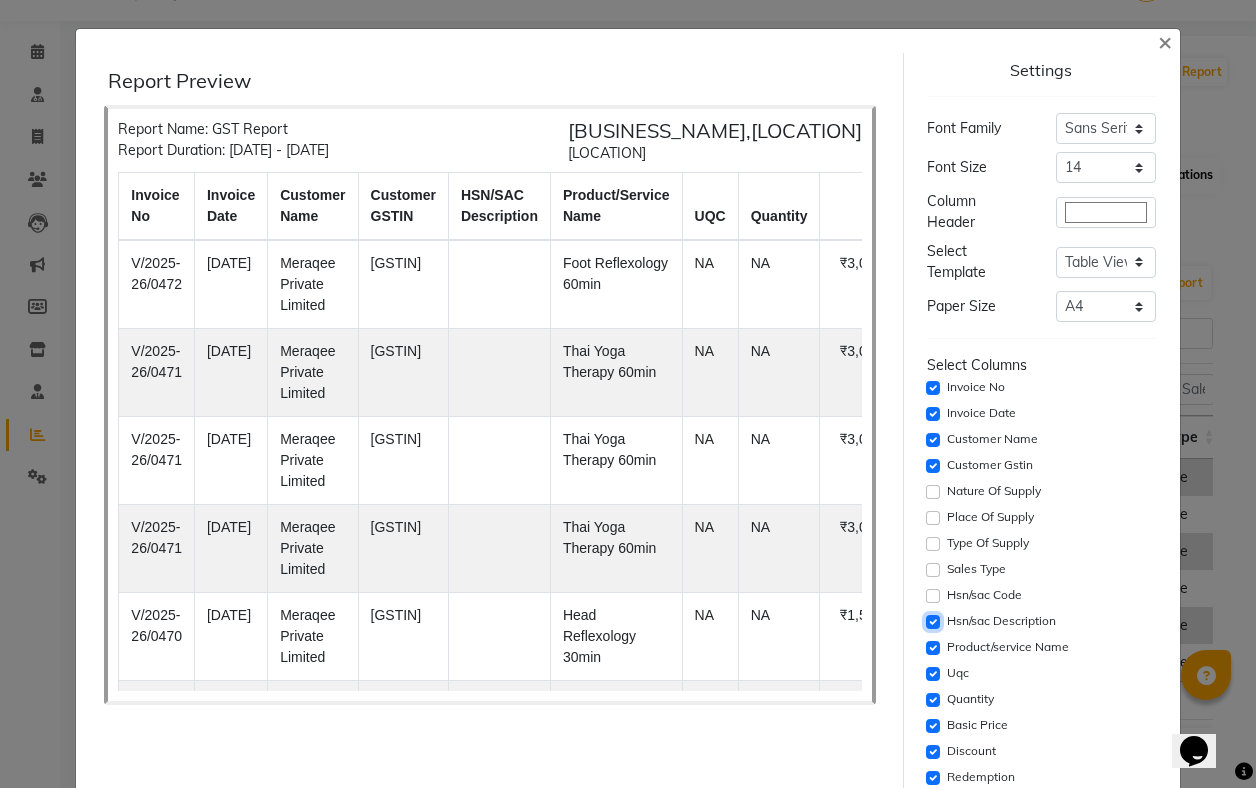 click 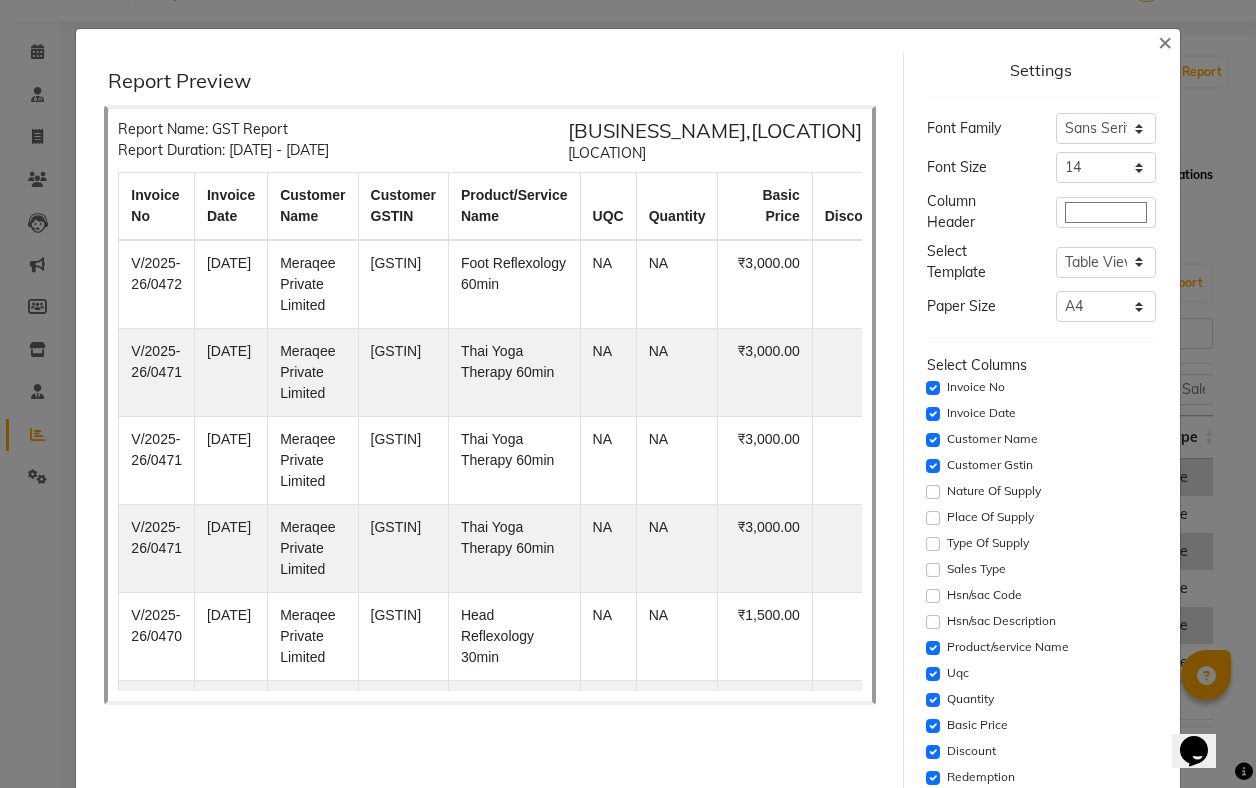 click on "Product/service Name" 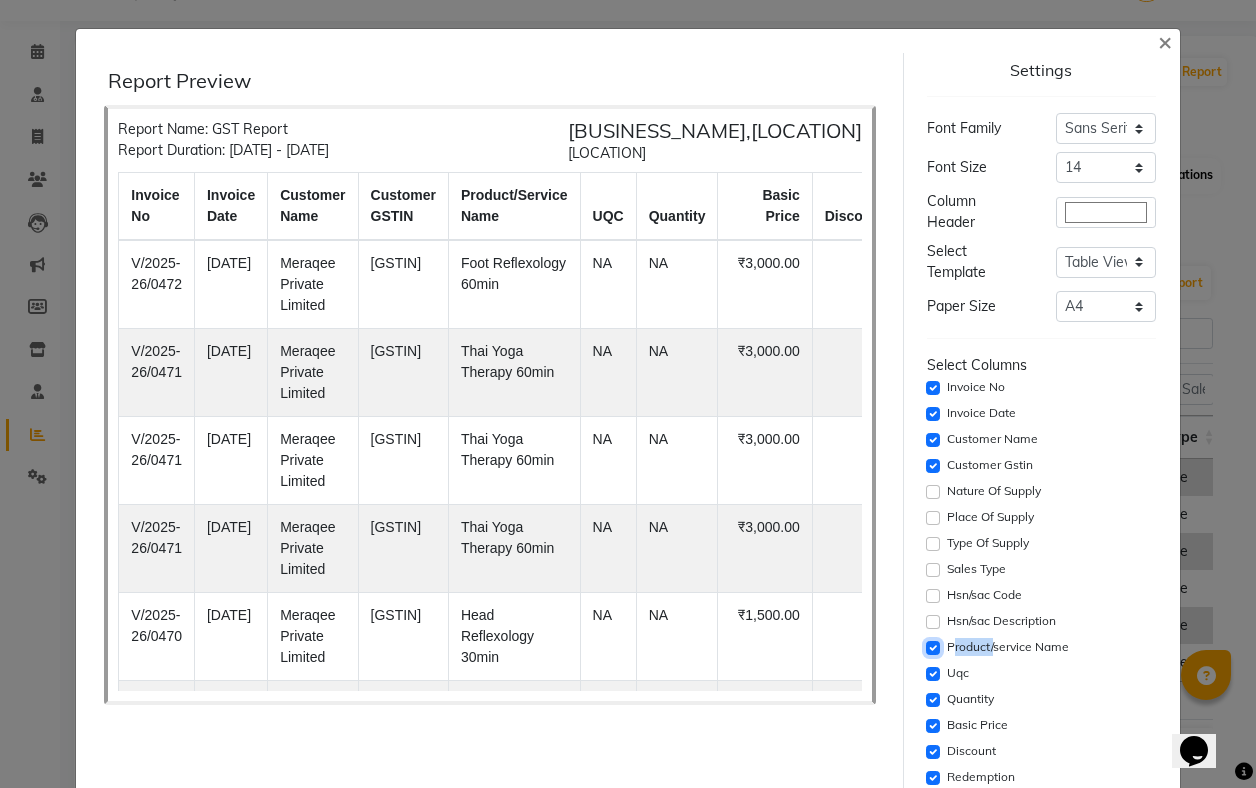 click 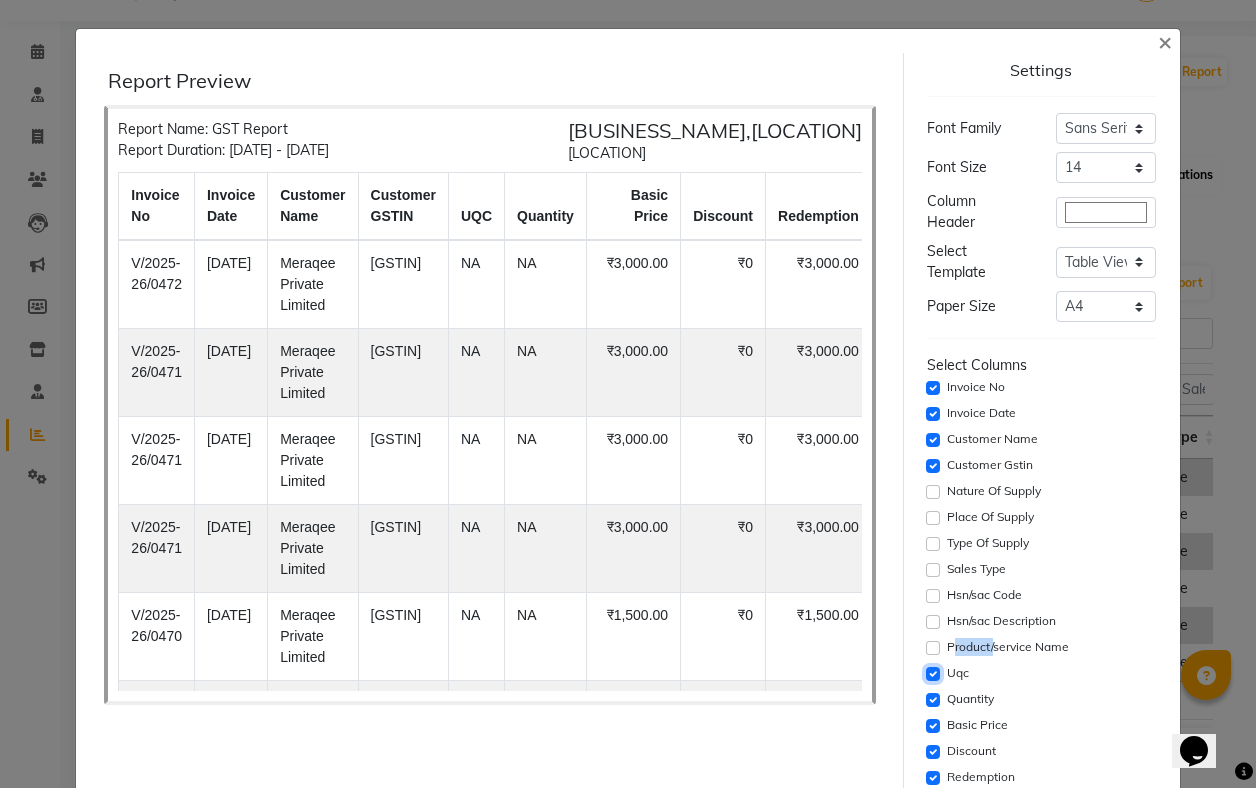 click 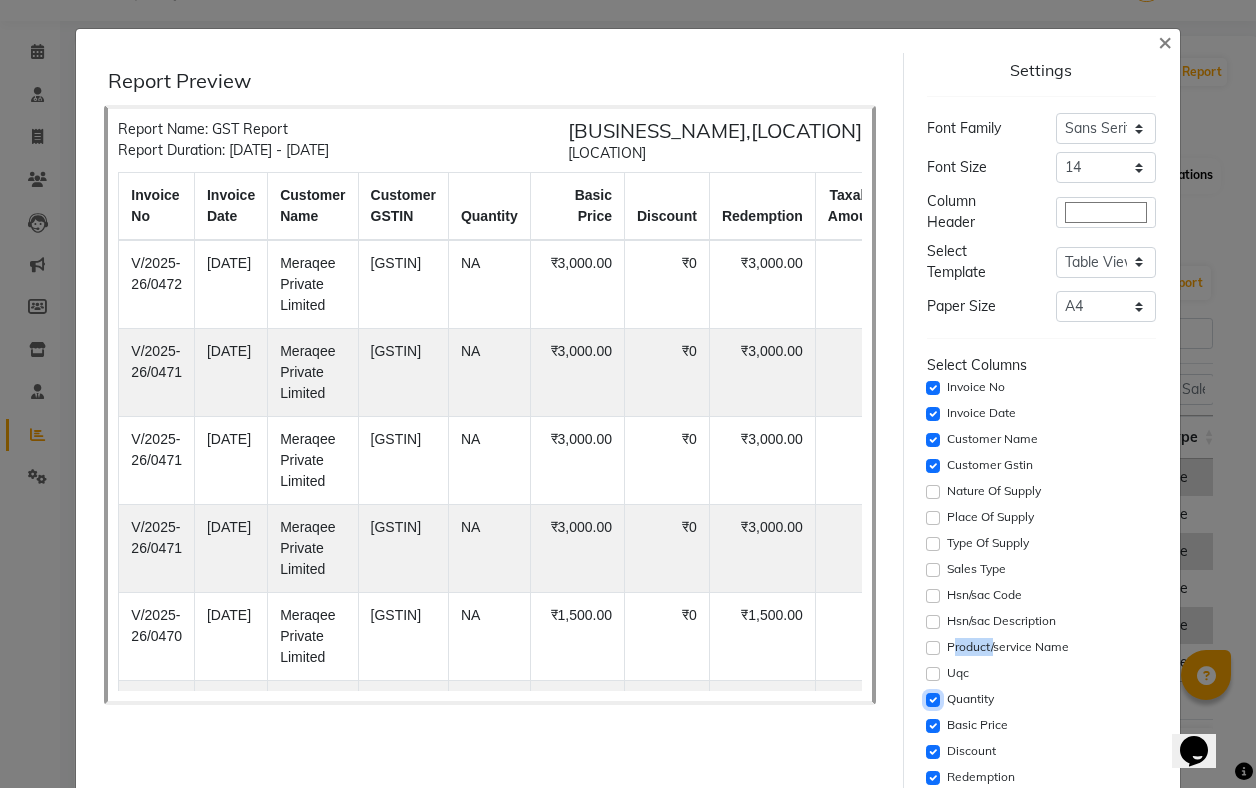 click 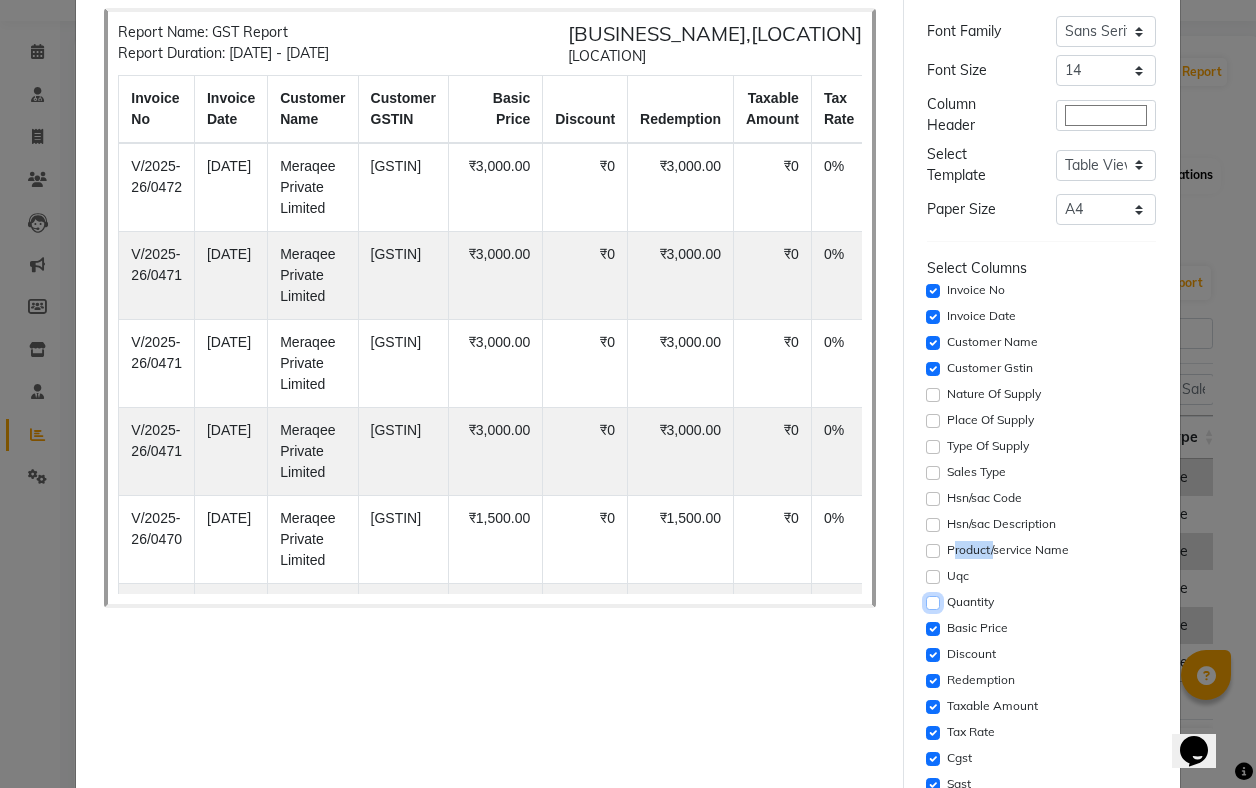 scroll, scrollTop: 99, scrollLeft: 0, axis: vertical 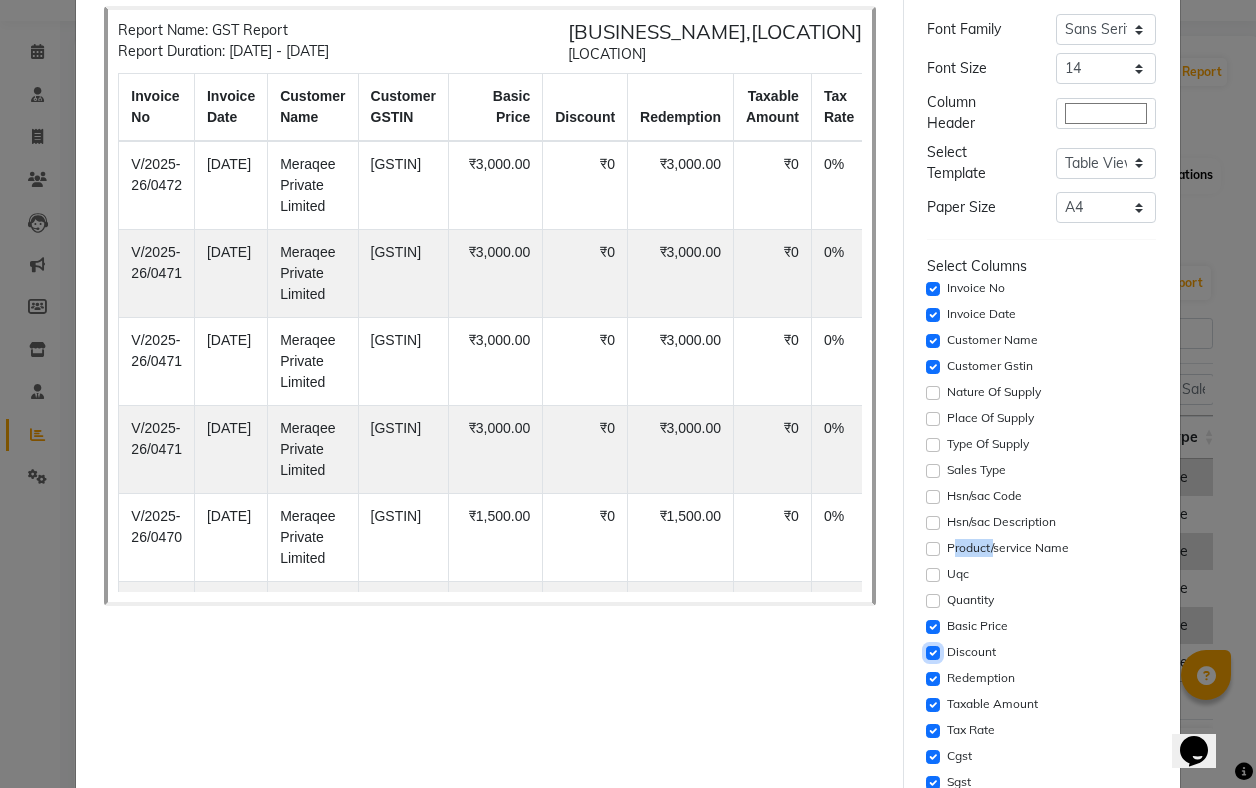 click 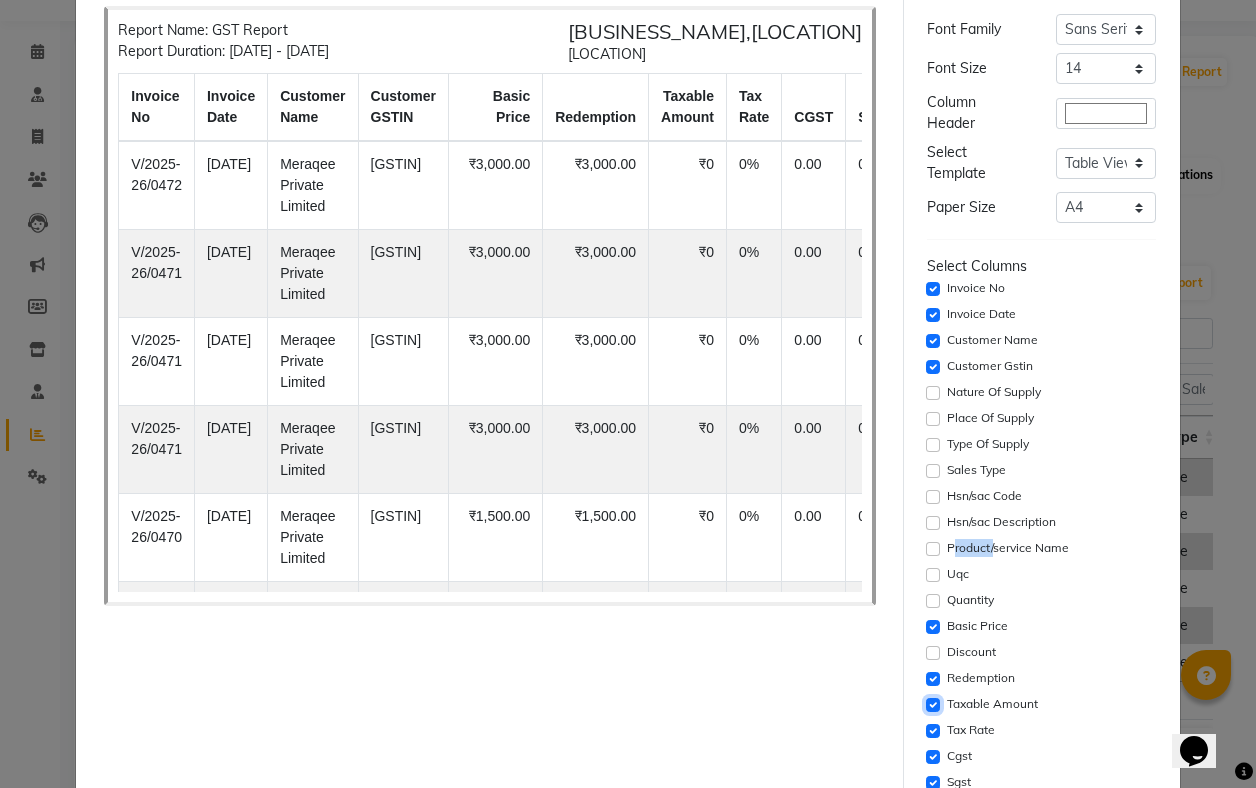 click 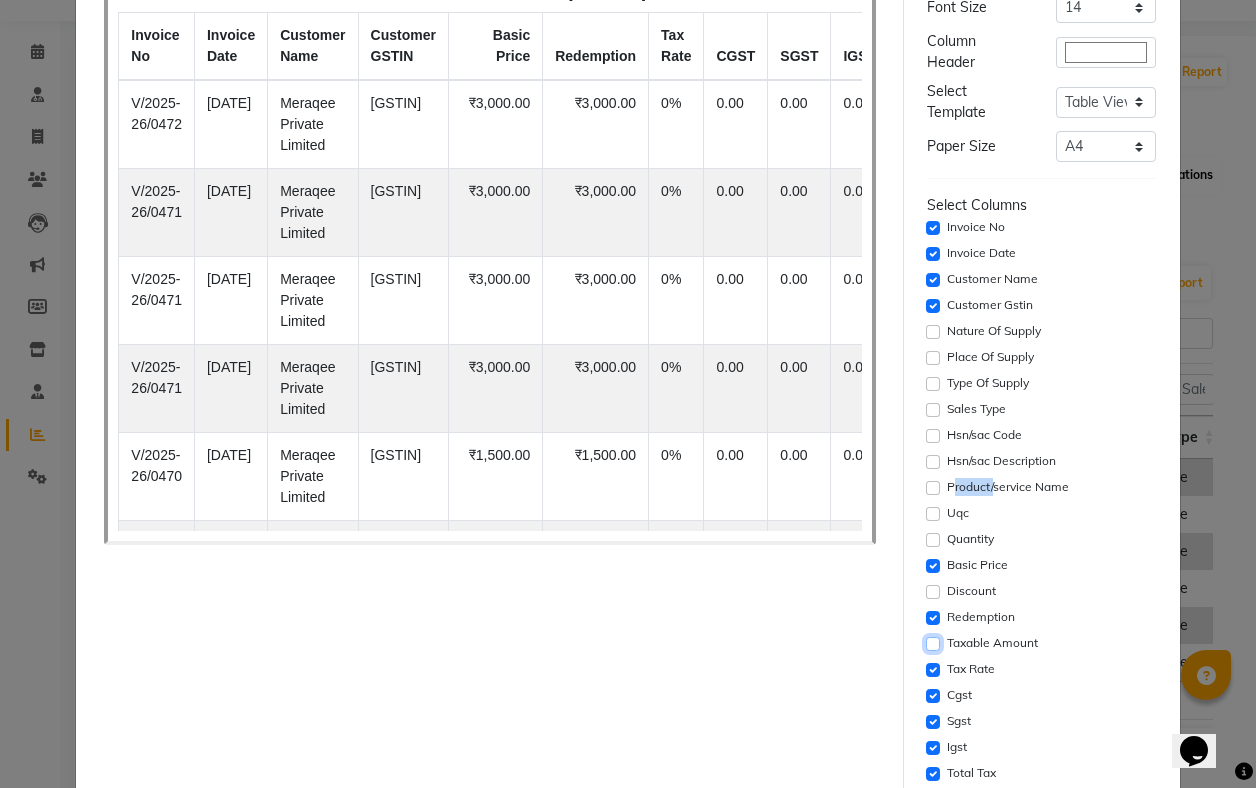 scroll, scrollTop: 168, scrollLeft: 0, axis: vertical 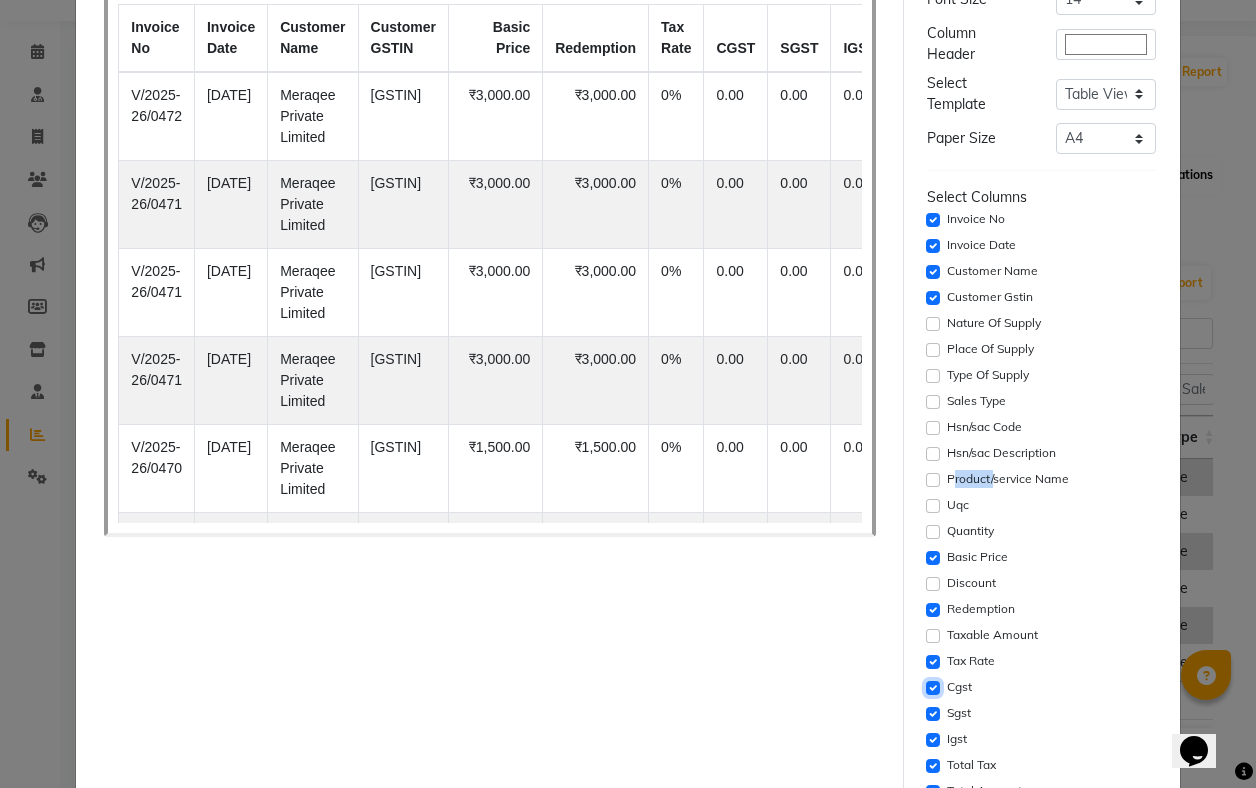 click 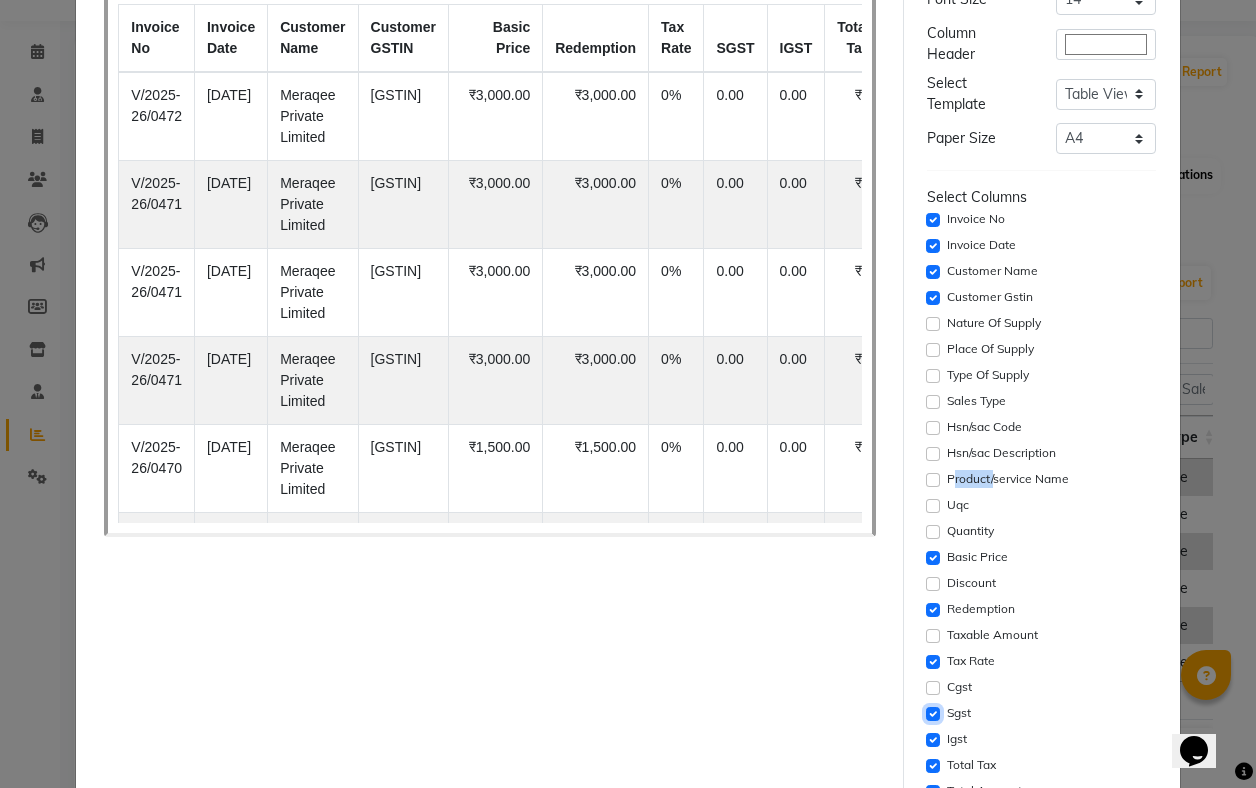 click 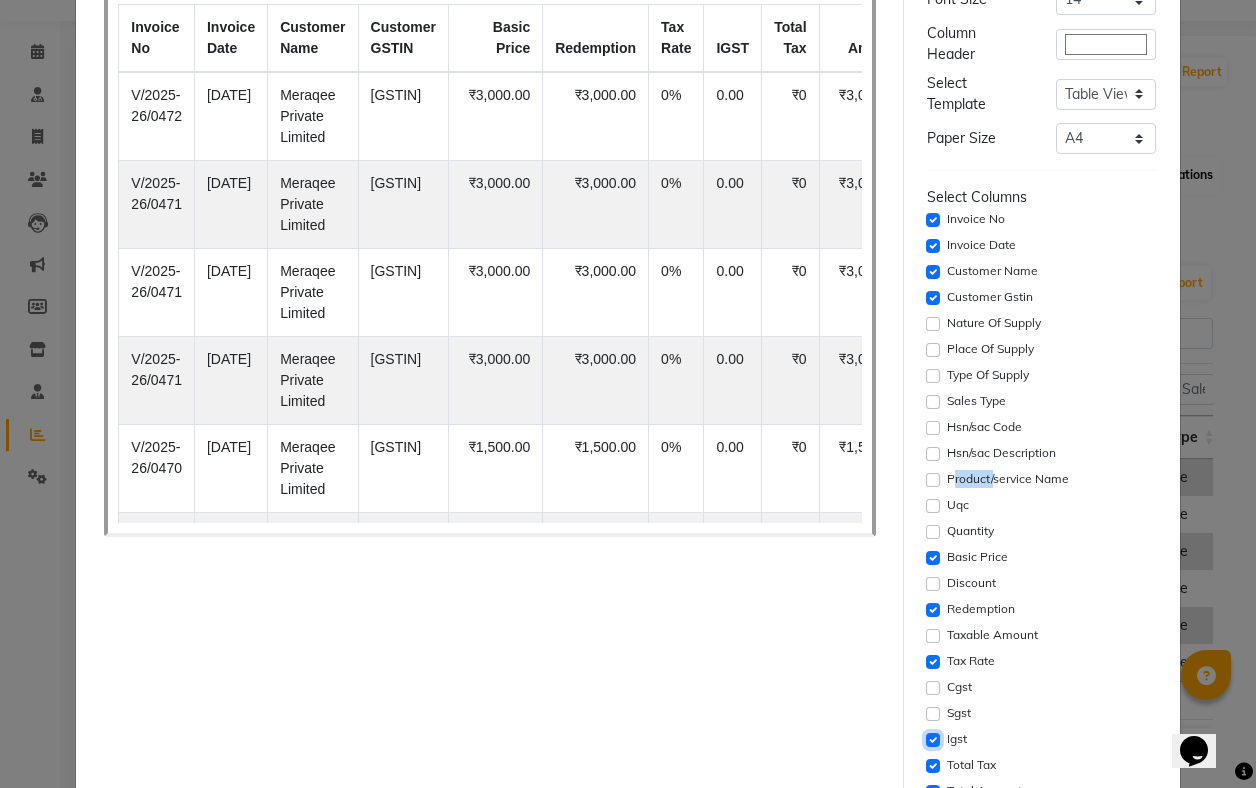 click 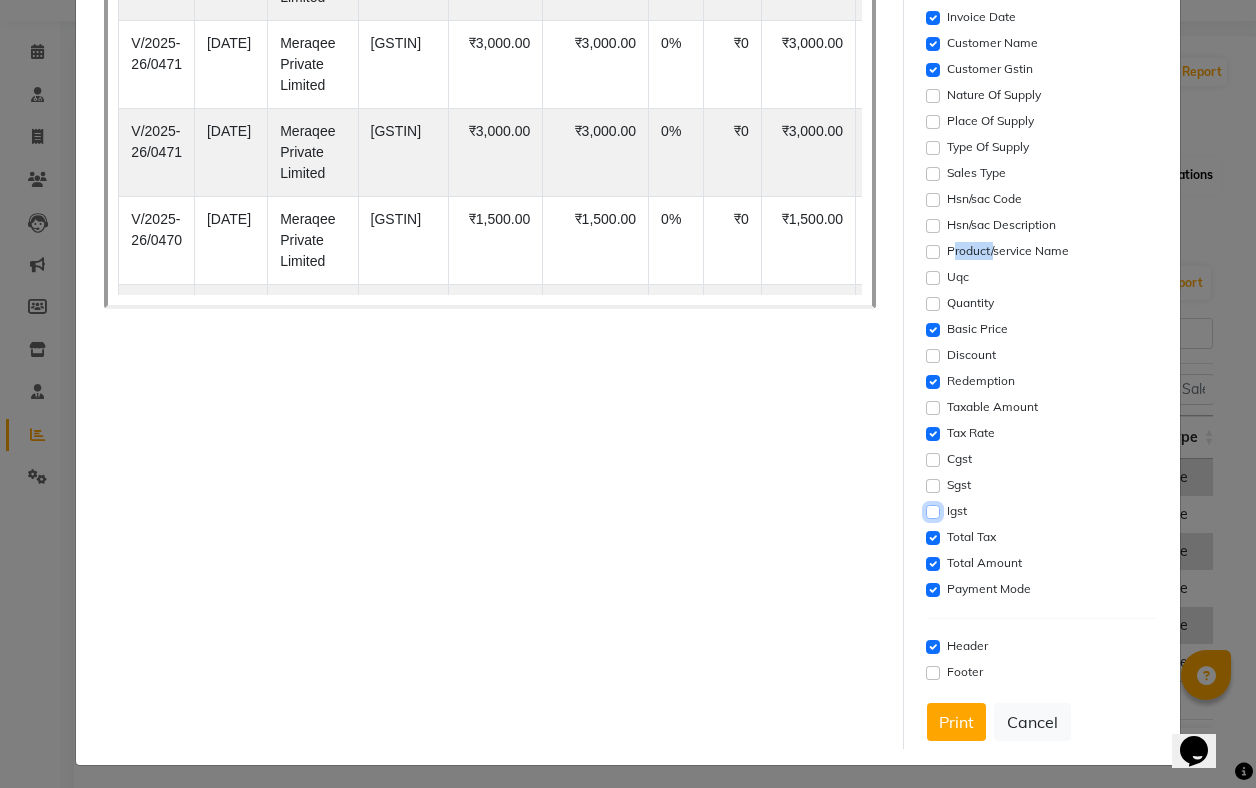 scroll, scrollTop: 402, scrollLeft: 0, axis: vertical 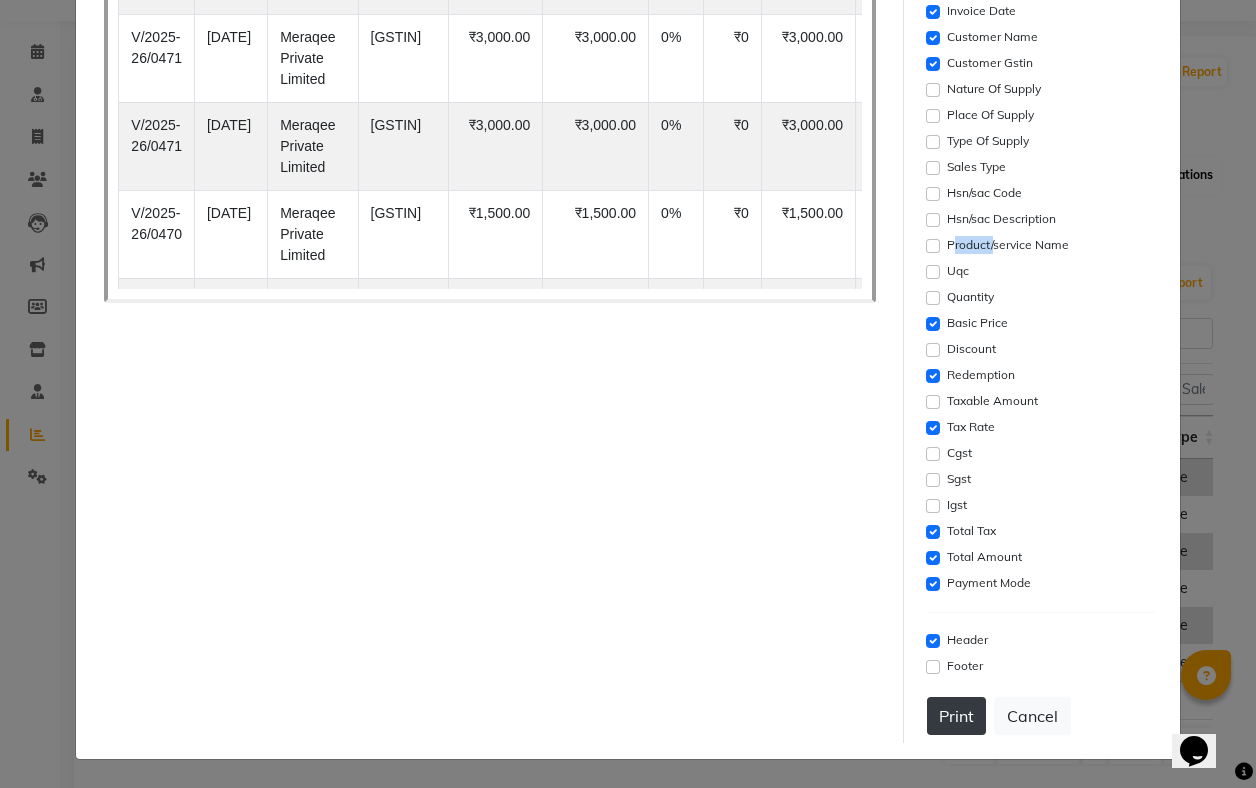 click on "Print" 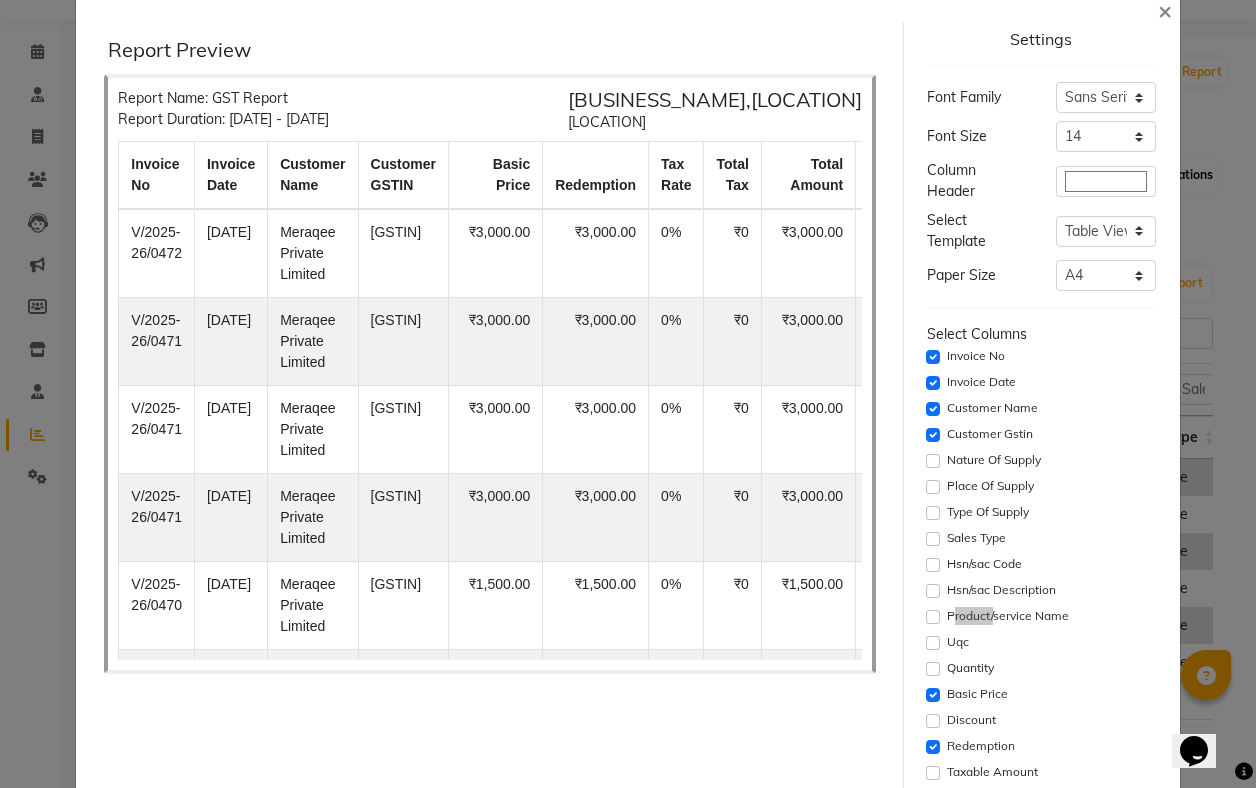 scroll, scrollTop: 0, scrollLeft: 0, axis: both 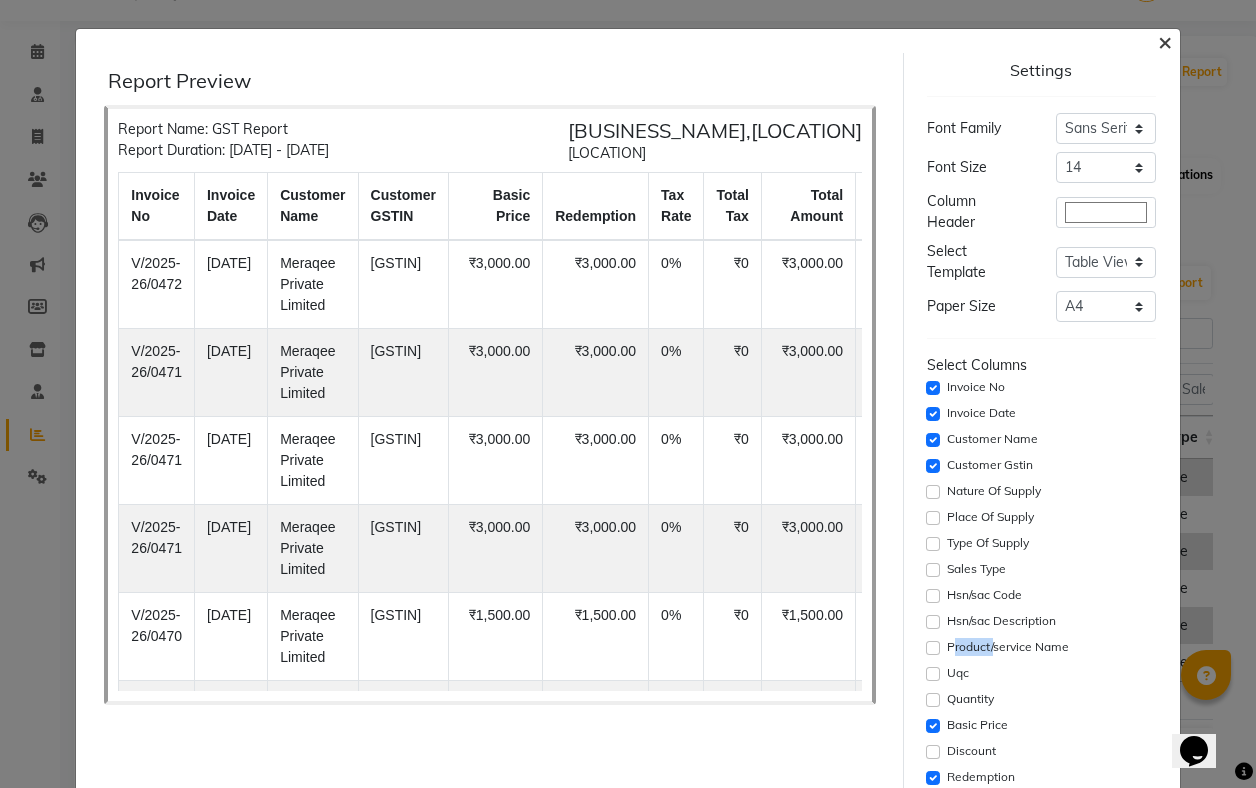 click on "×" 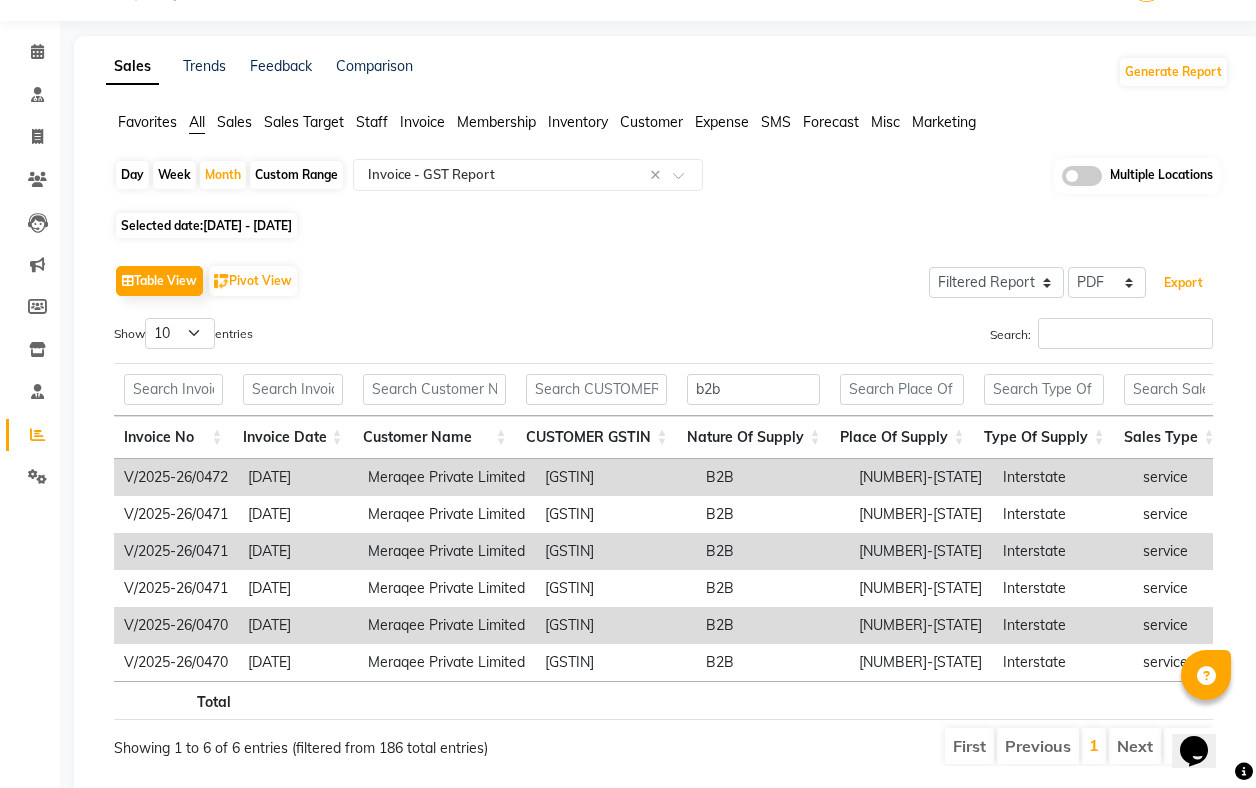 type 